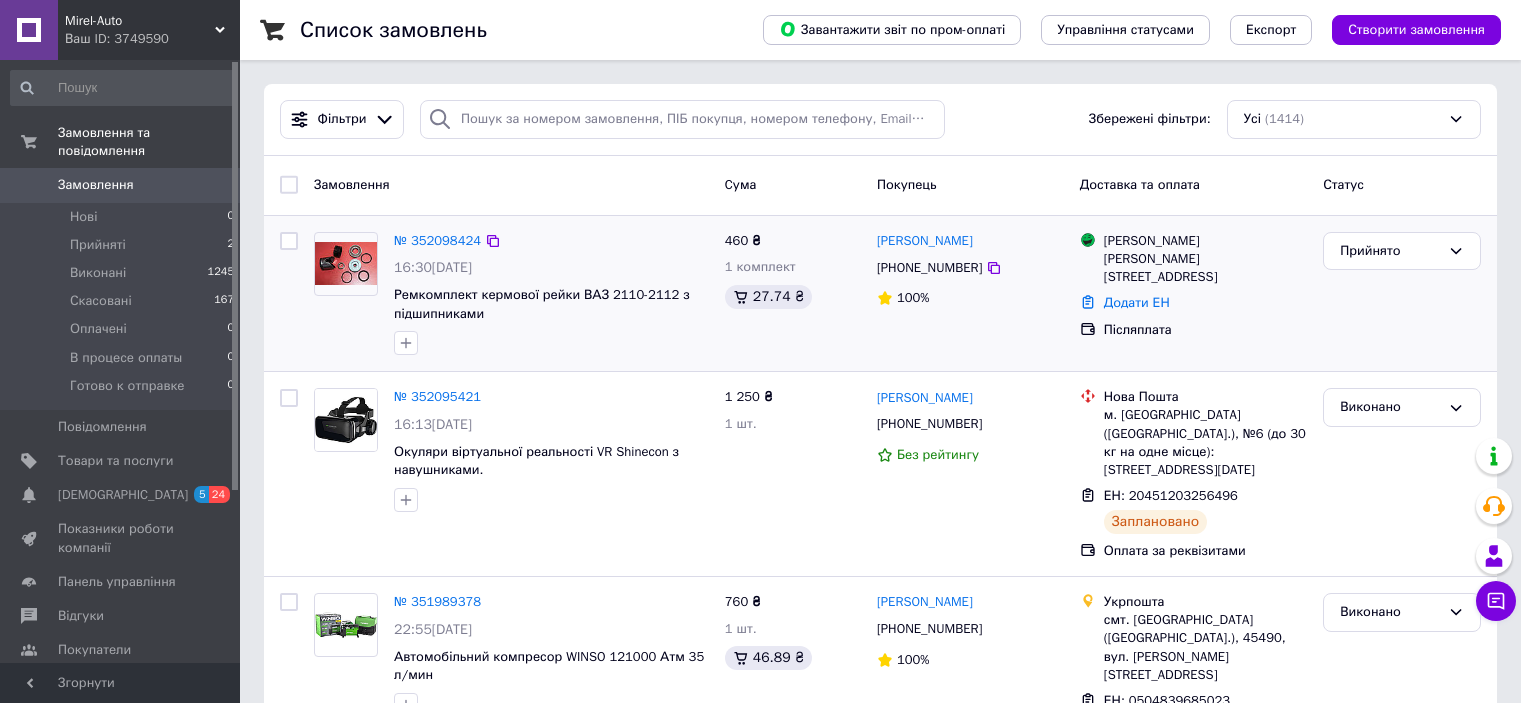 scroll, scrollTop: 0, scrollLeft: 0, axis: both 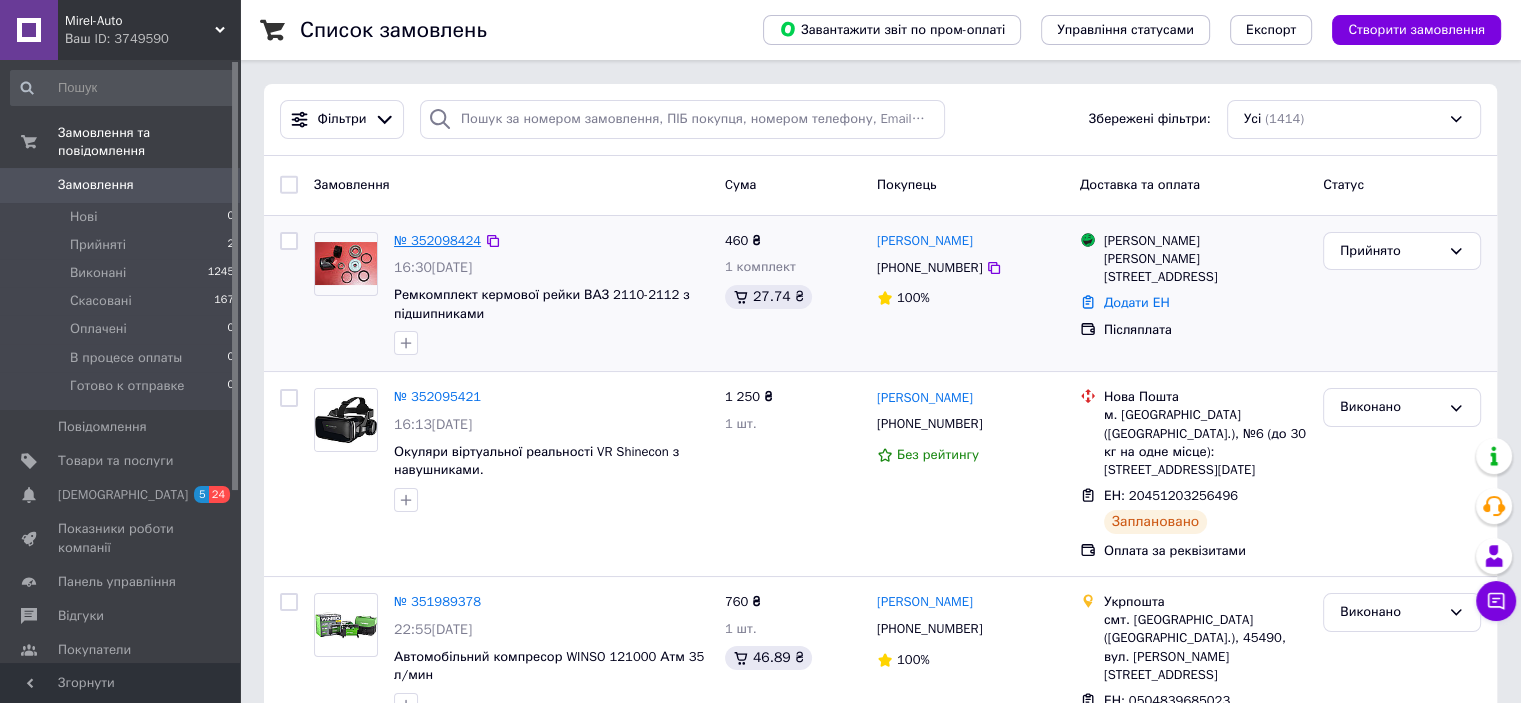 click on "№ 352098424" at bounding box center [437, 240] 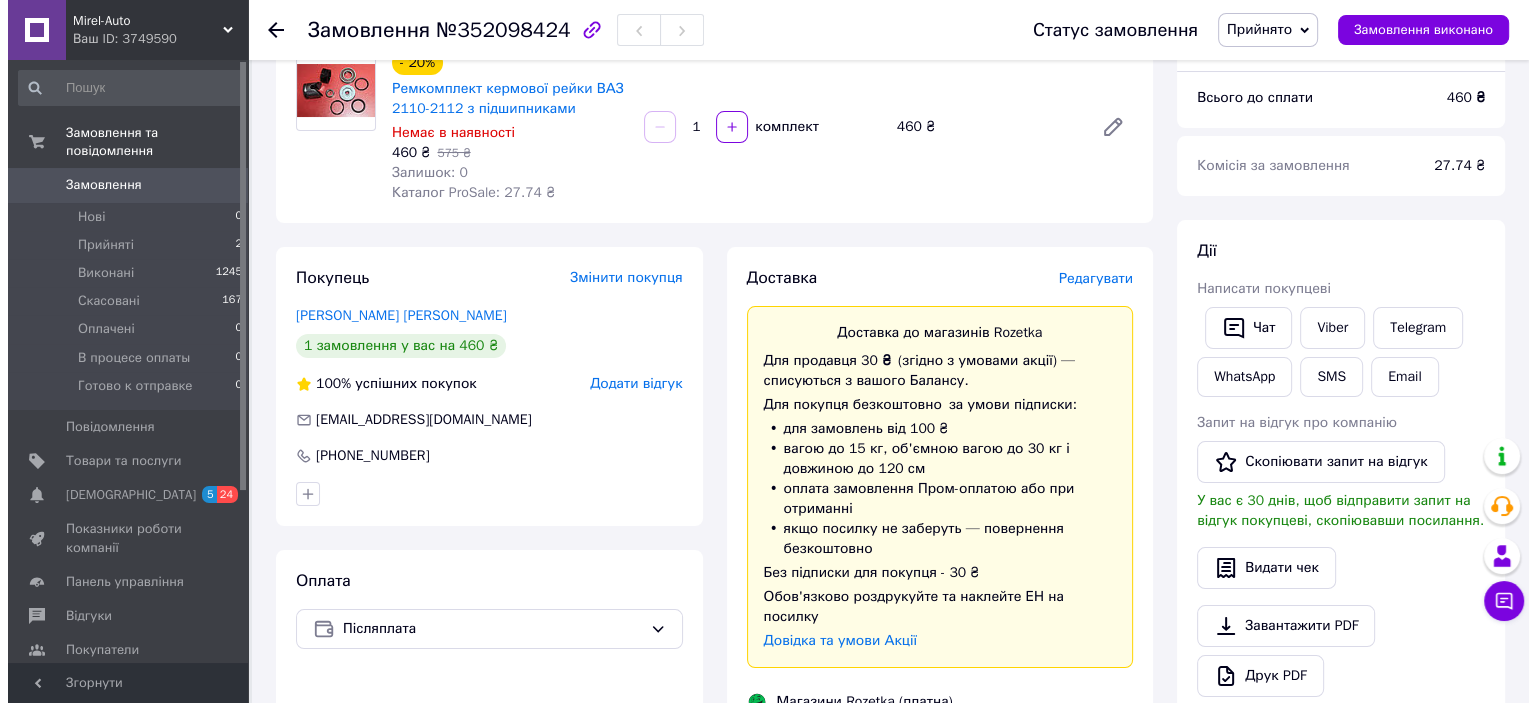 scroll, scrollTop: 300, scrollLeft: 0, axis: vertical 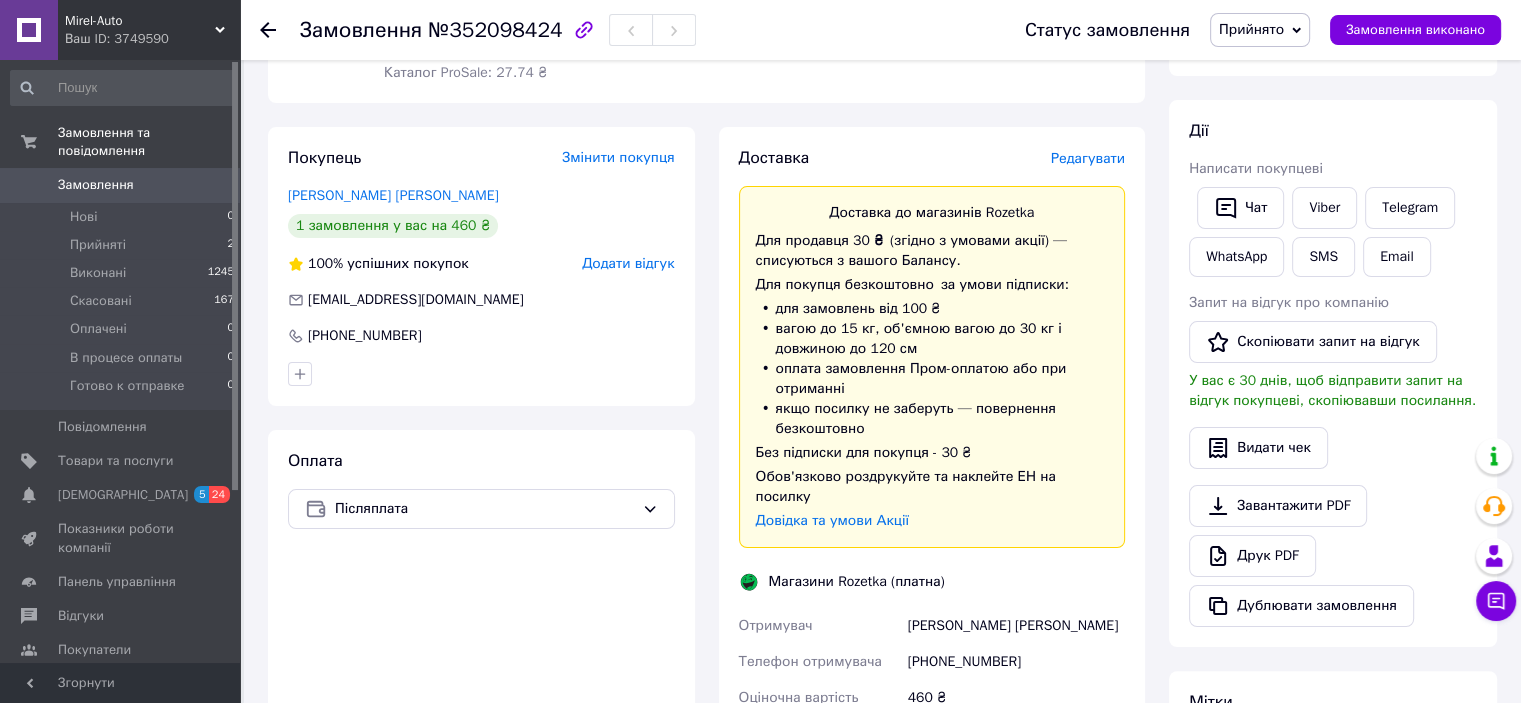 click on "Редагувати" at bounding box center [1088, 158] 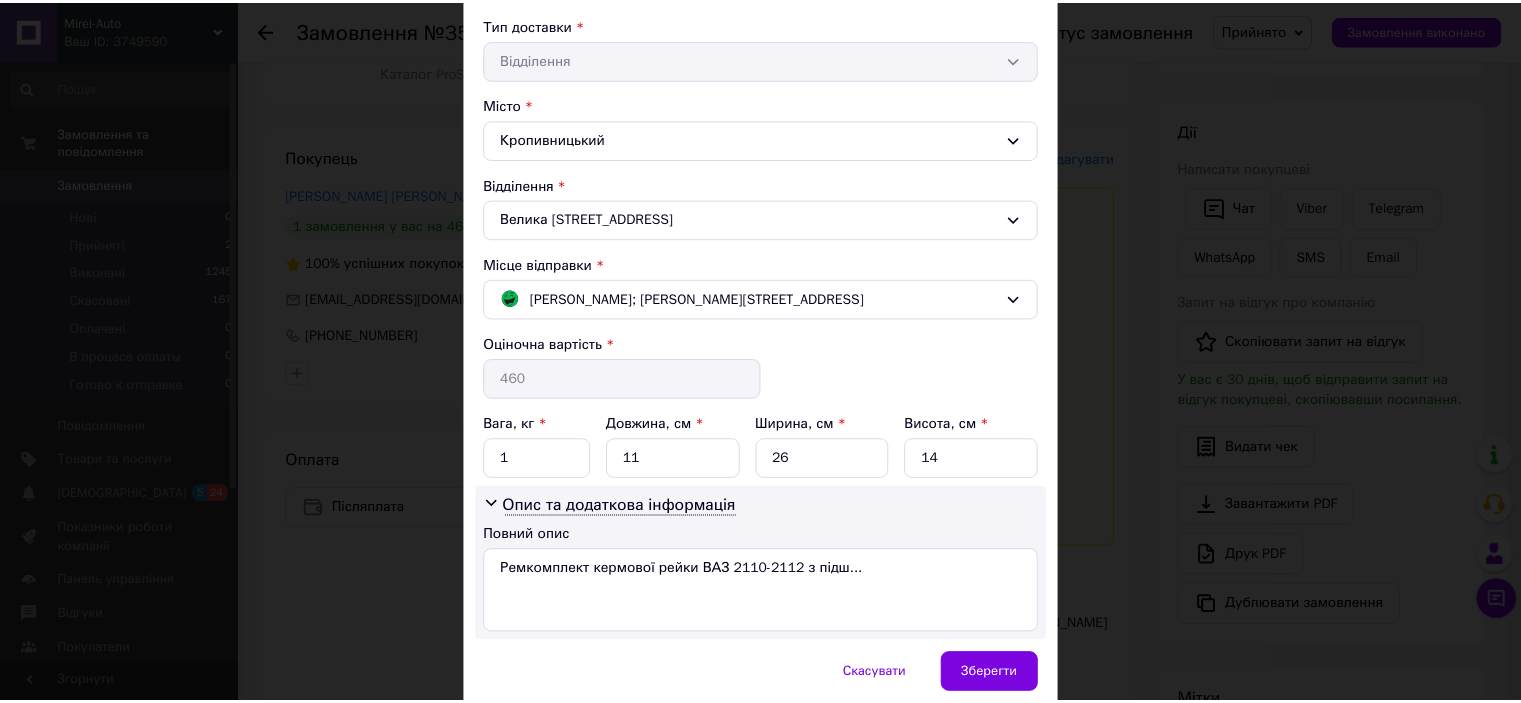 scroll, scrollTop: 500, scrollLeft: 0, axis: vertical 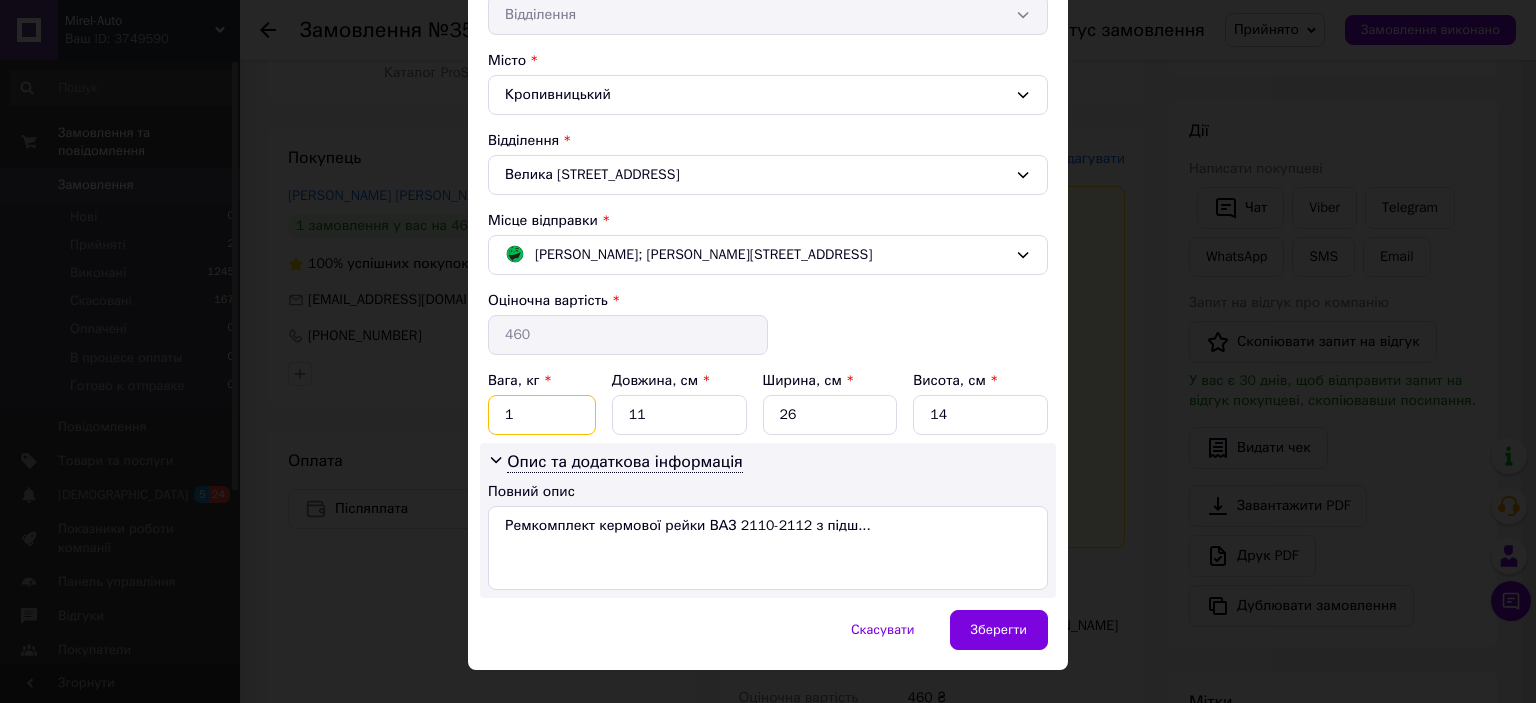 click on "1" at bounding box center [542, 415] 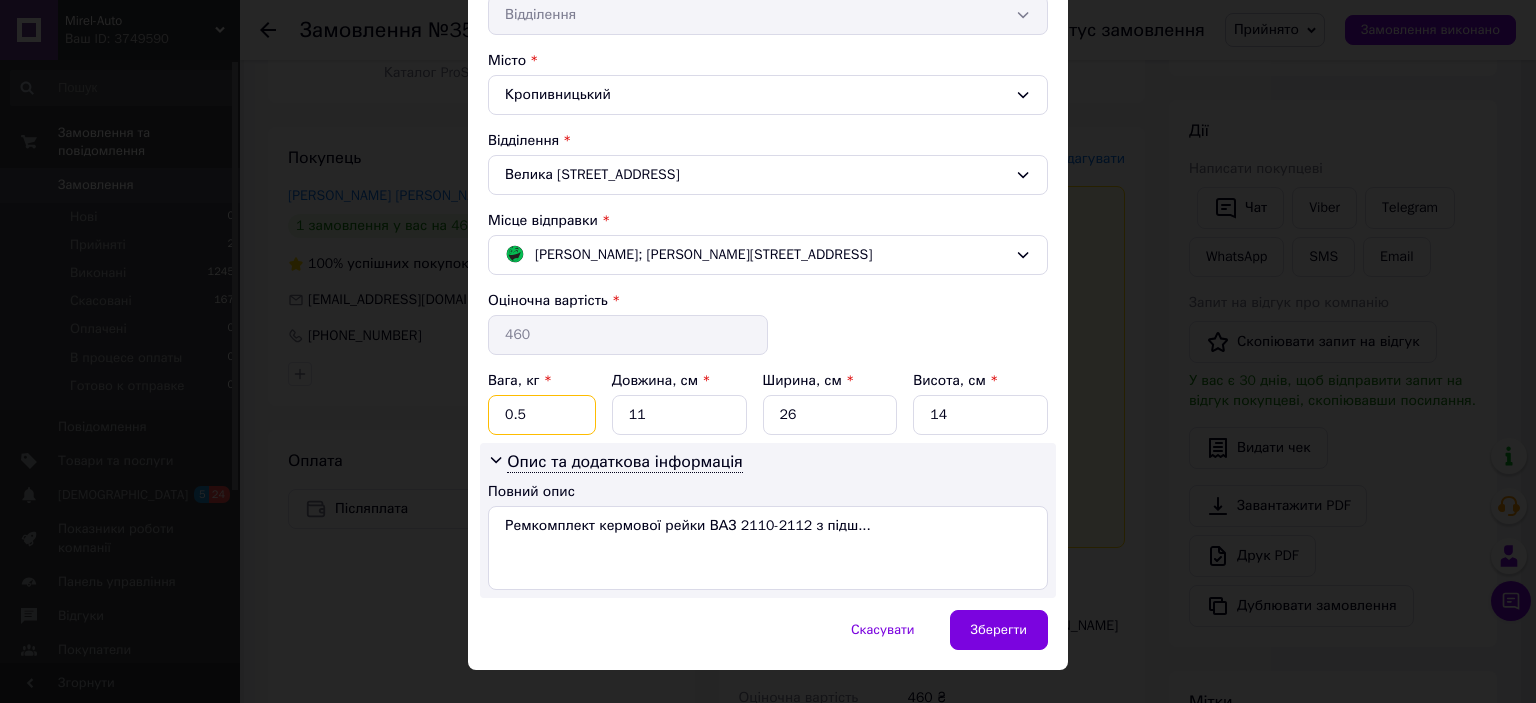 type on "0.5" 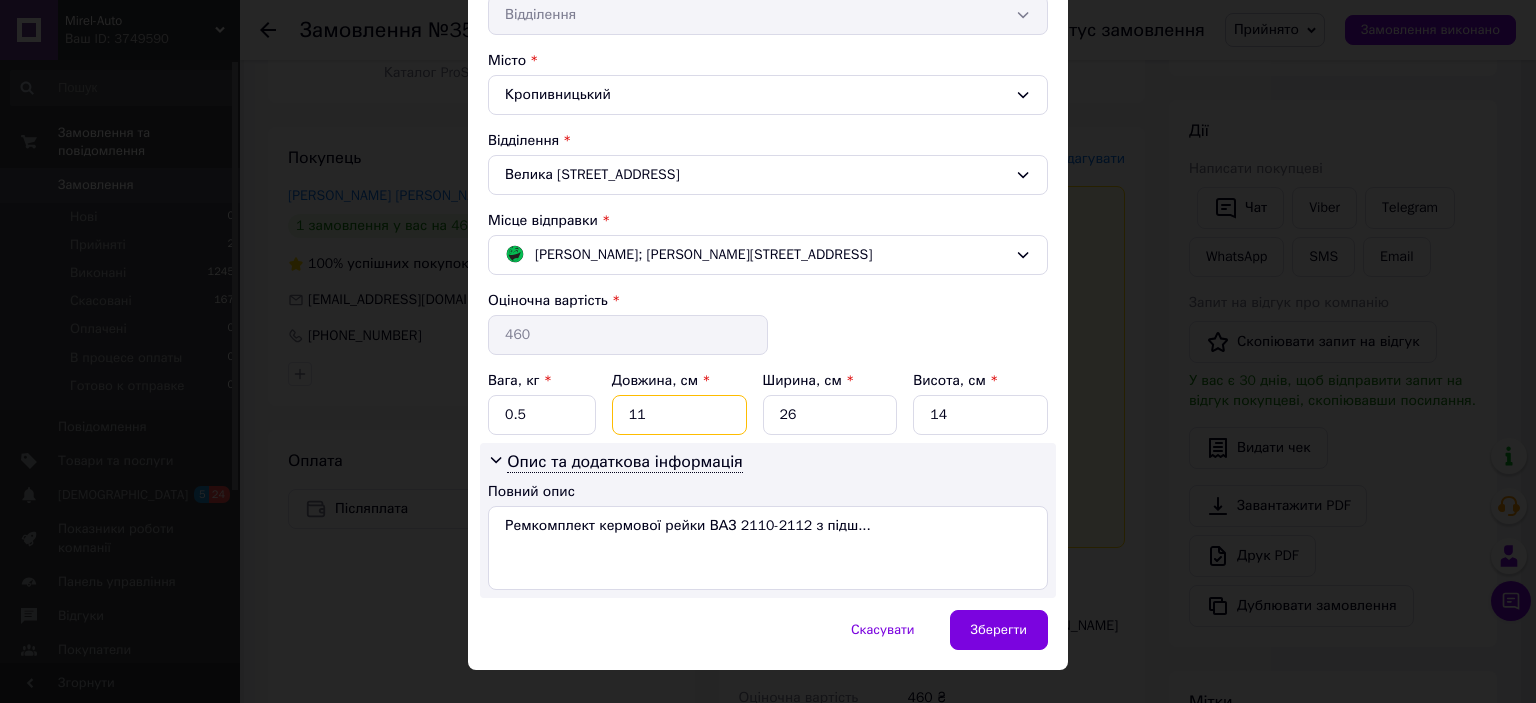 click on "11" at bounding box center (679, 415) 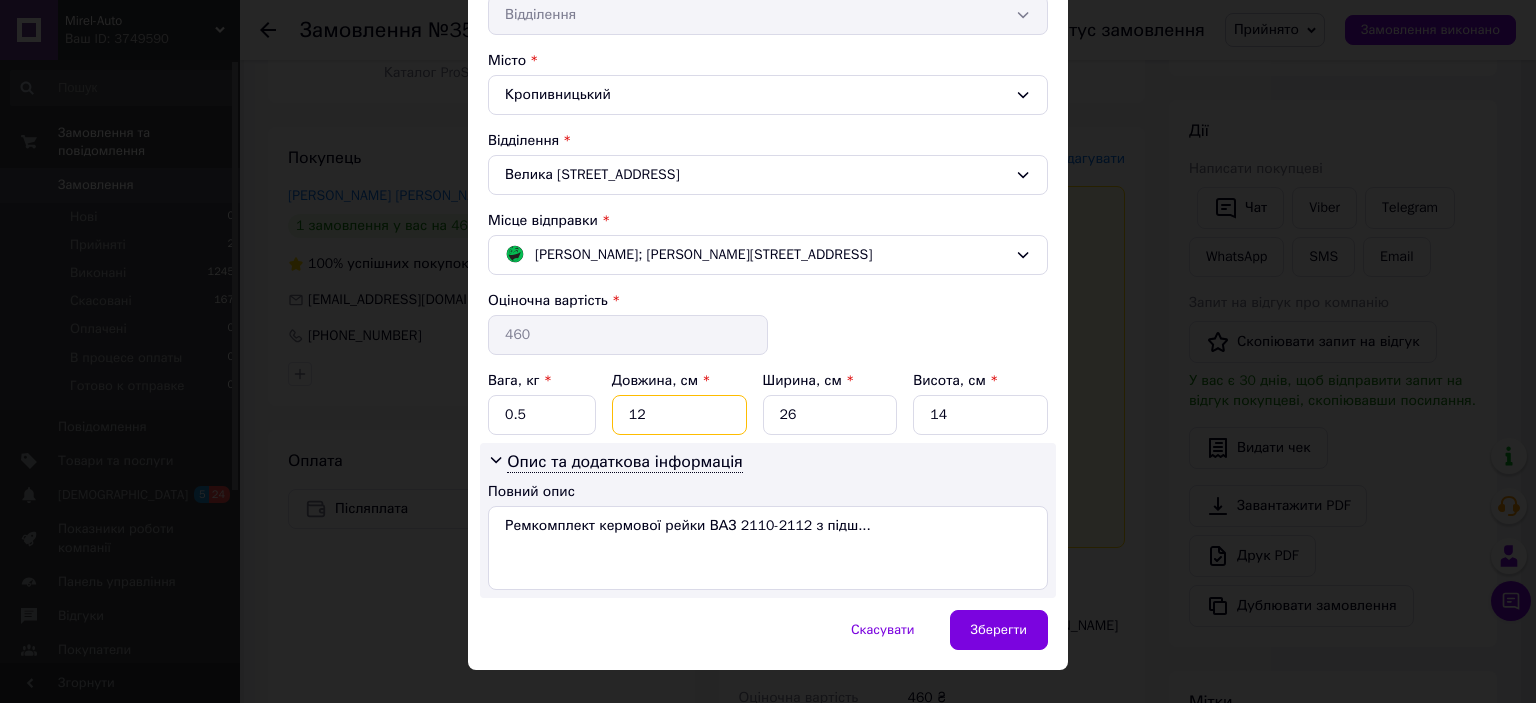 type on "12" 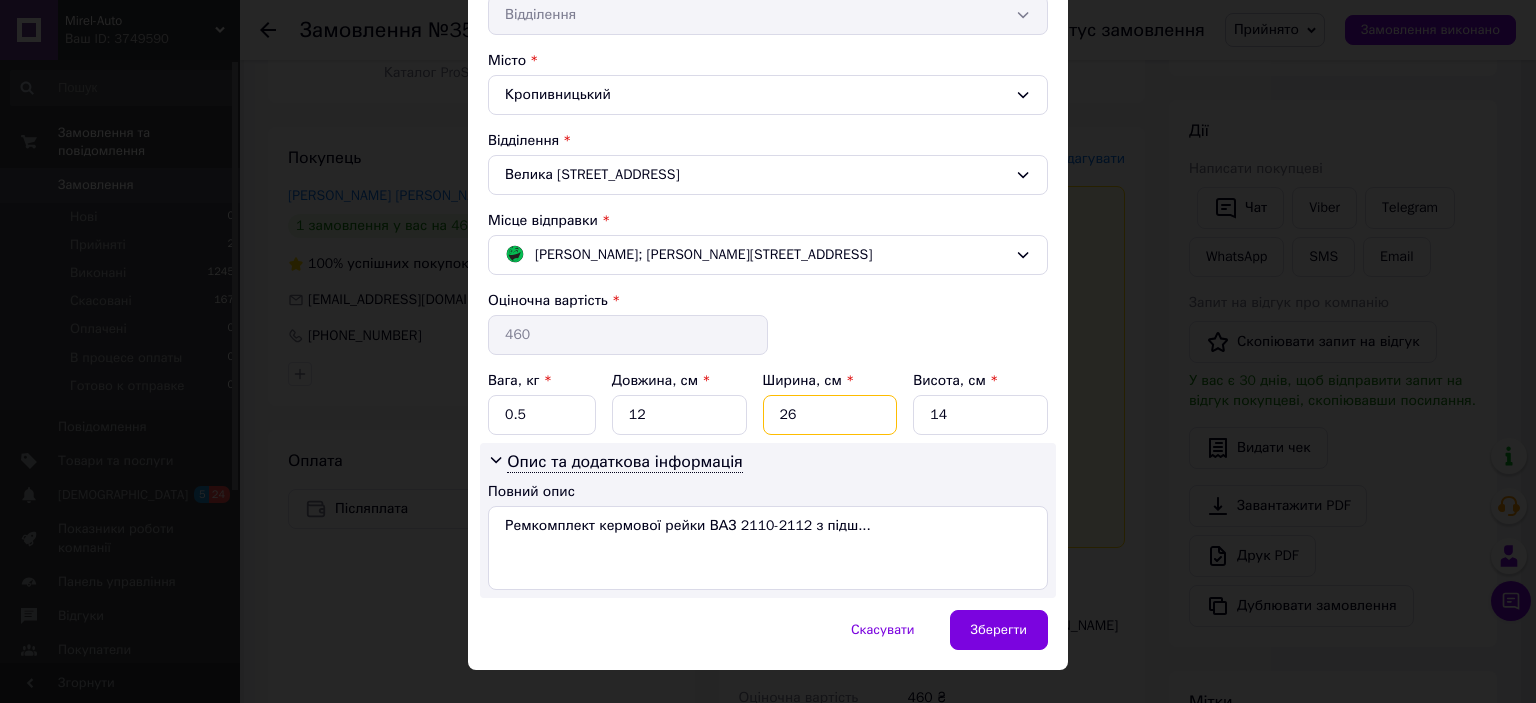 click on "26" at bounding box center (830, 415) 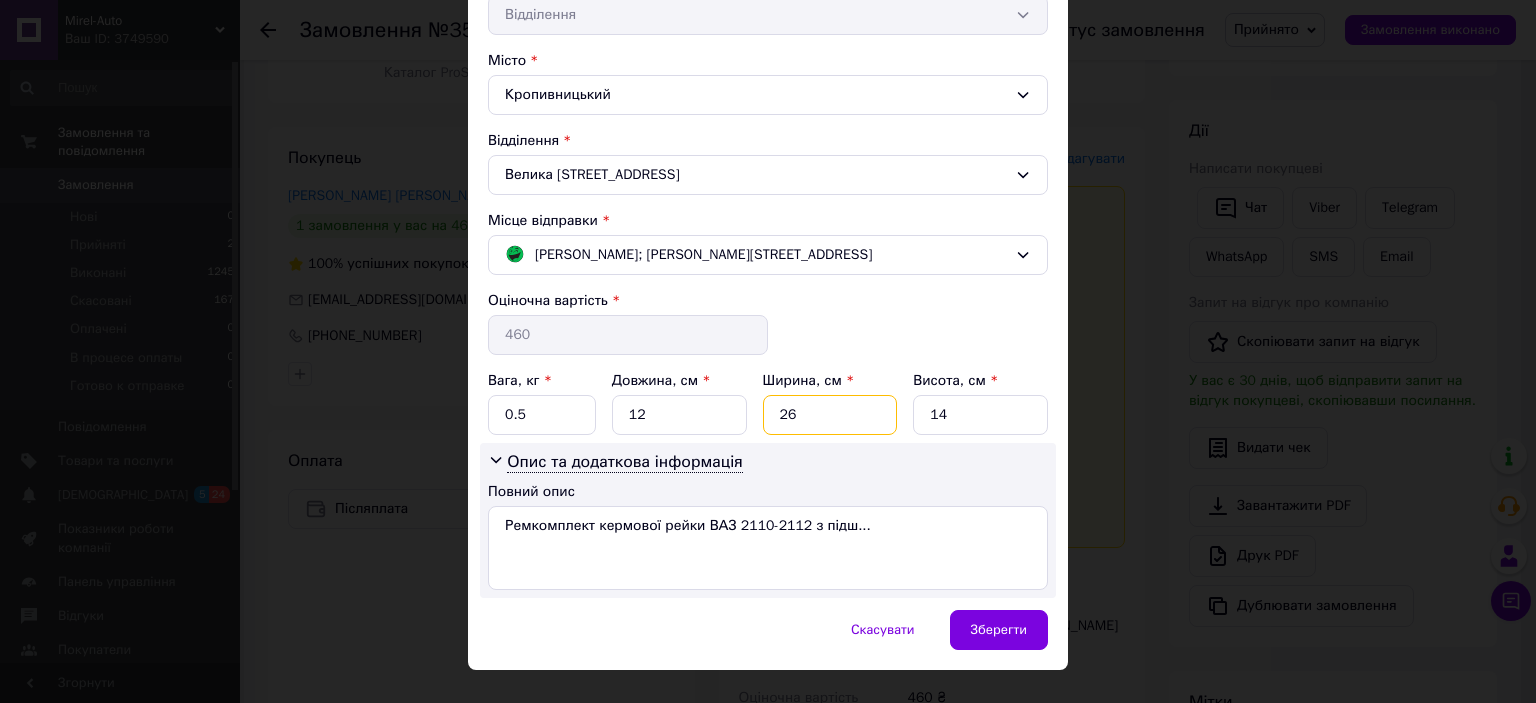 type on "2" 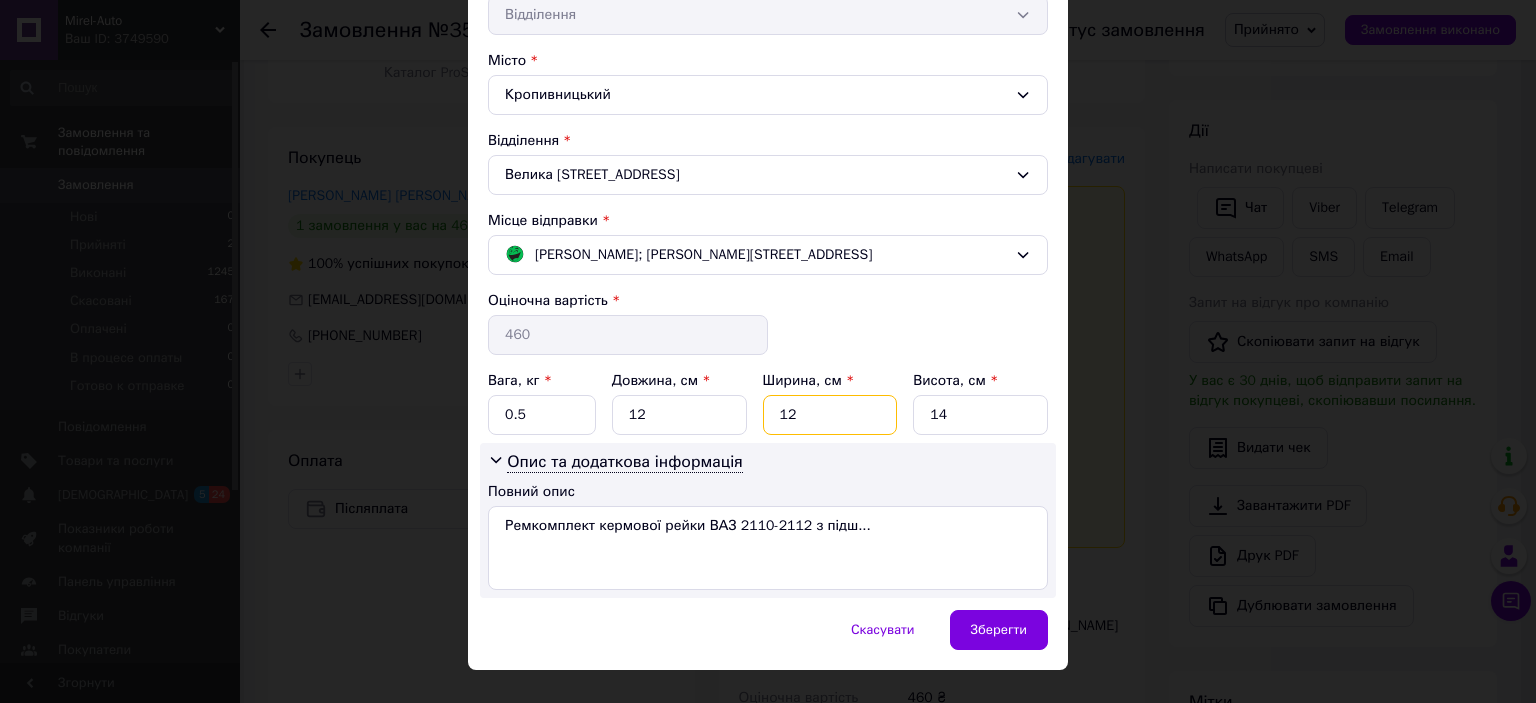 type on "12" 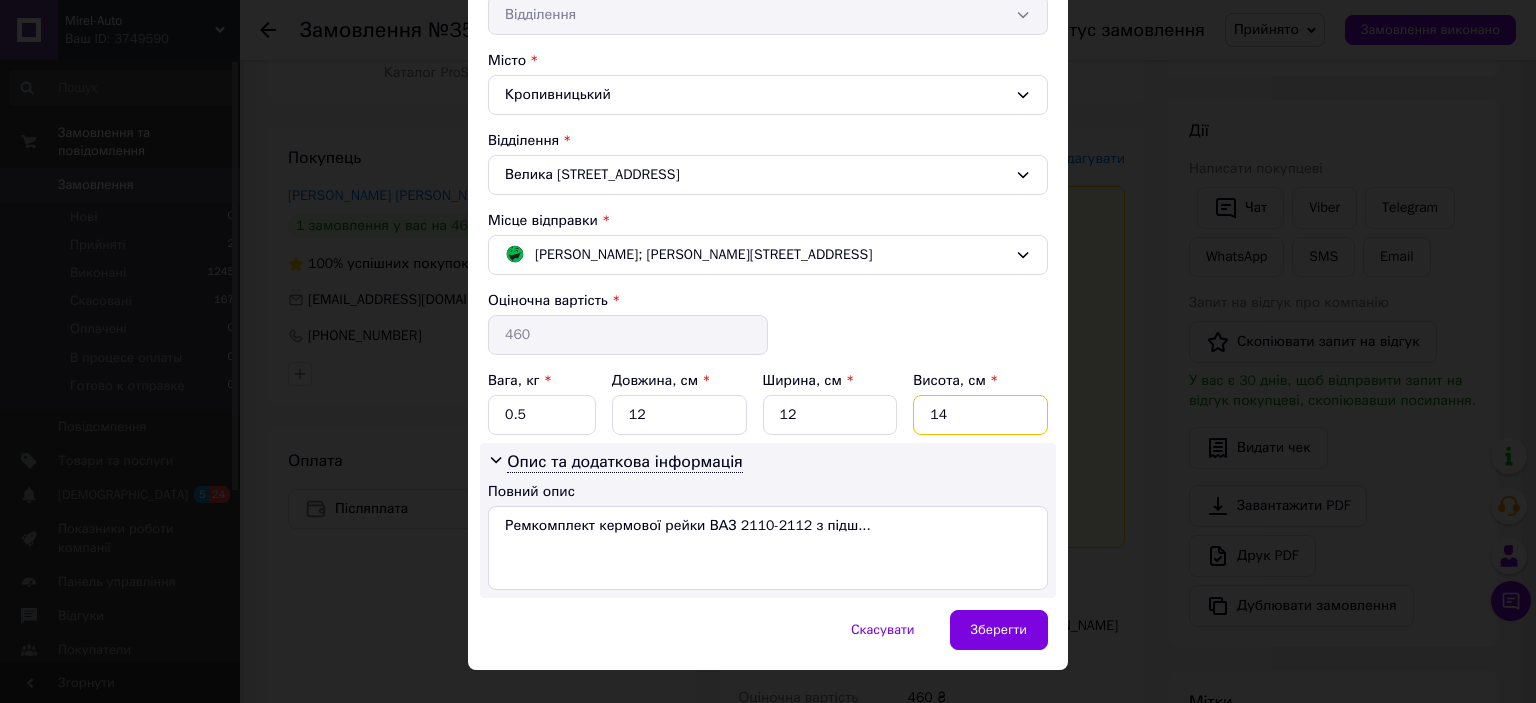 click on "14" at bounding box center (980, 415) 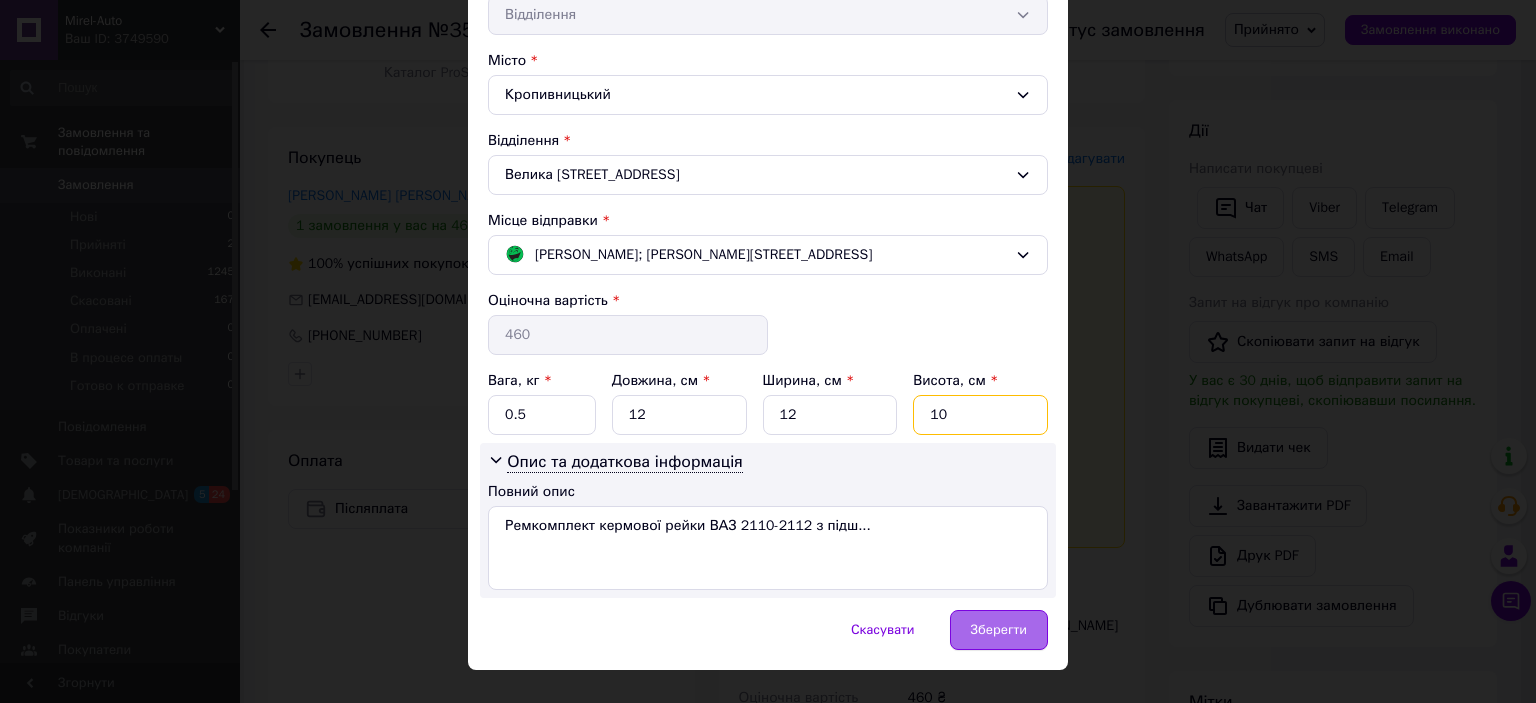 type on "10" 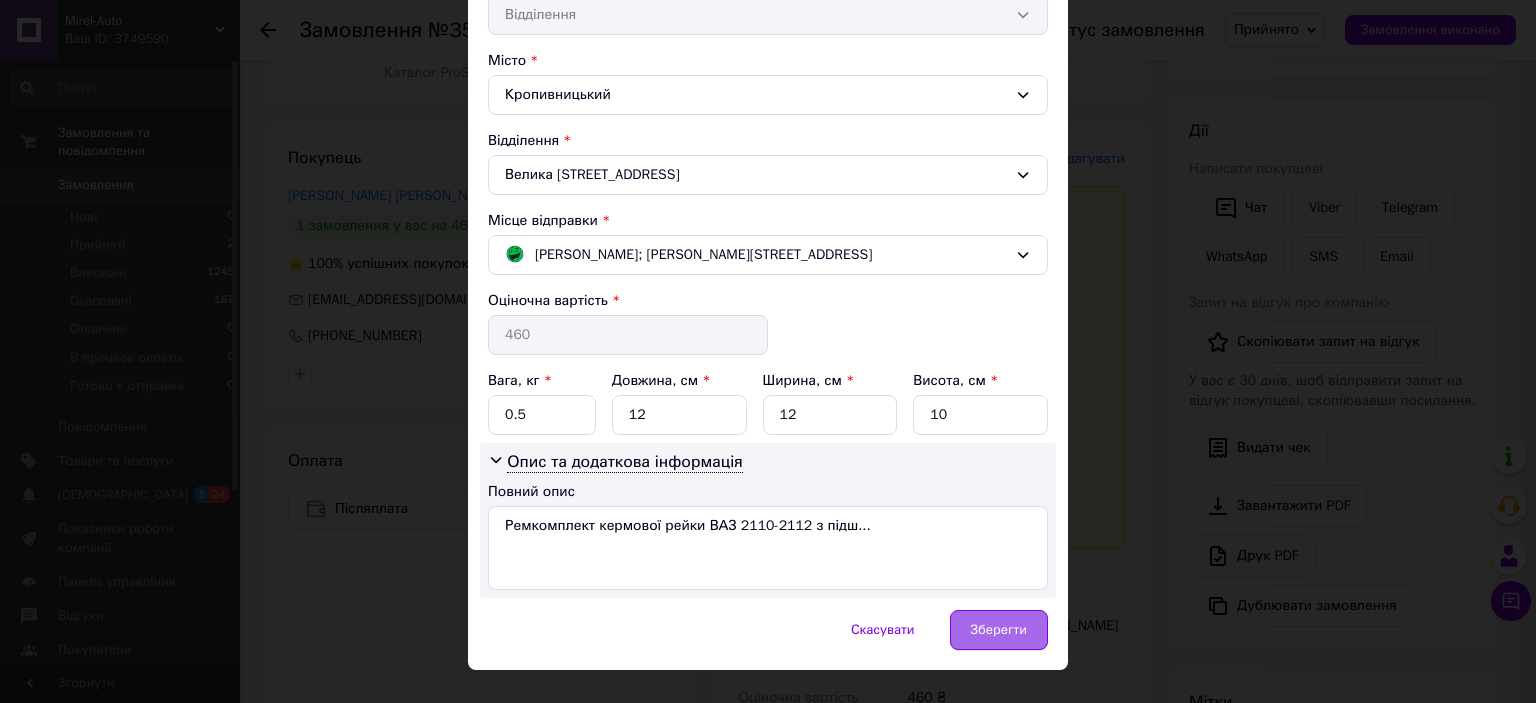 click on "Зберегти" at bounding box center (999, 630) 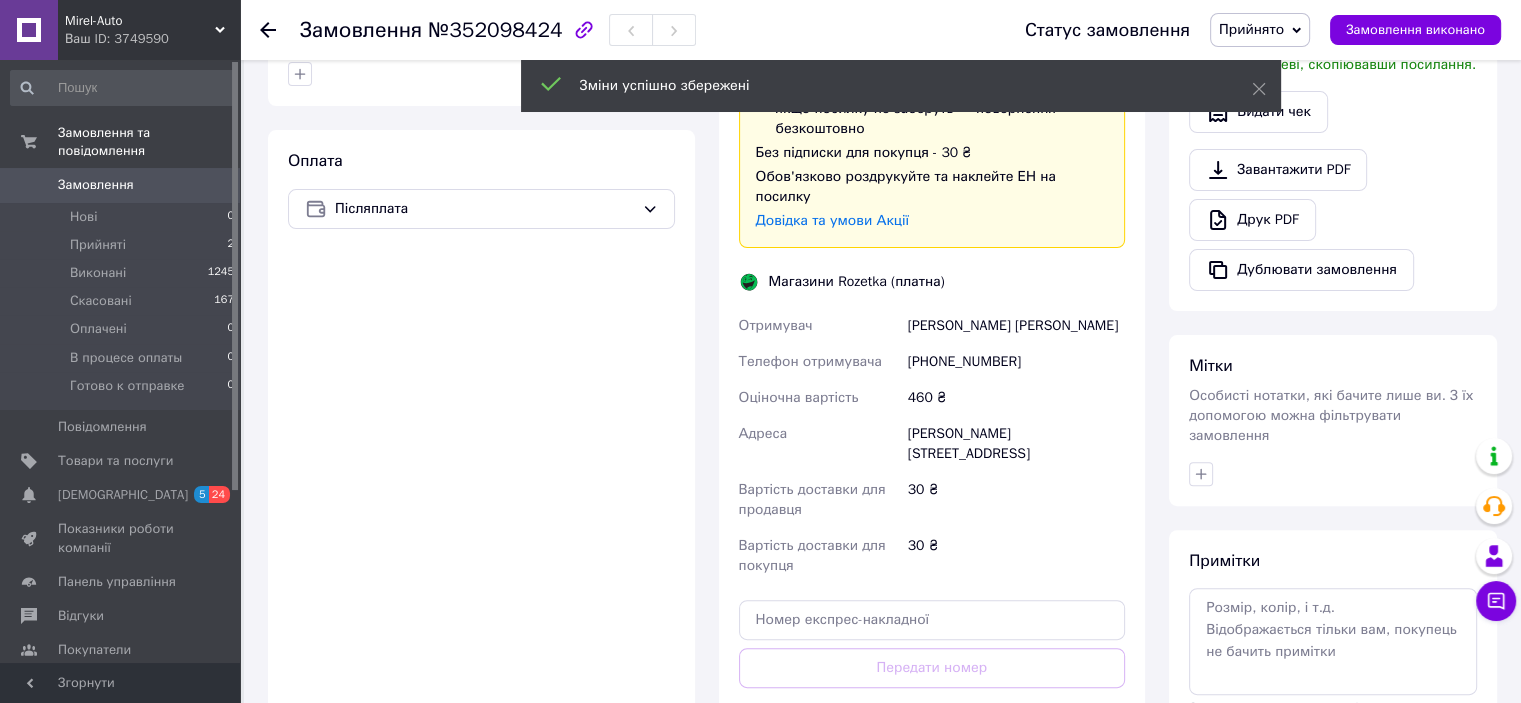 scroll, scrollTop: 700, scrollLeft: 0, axis: vertical 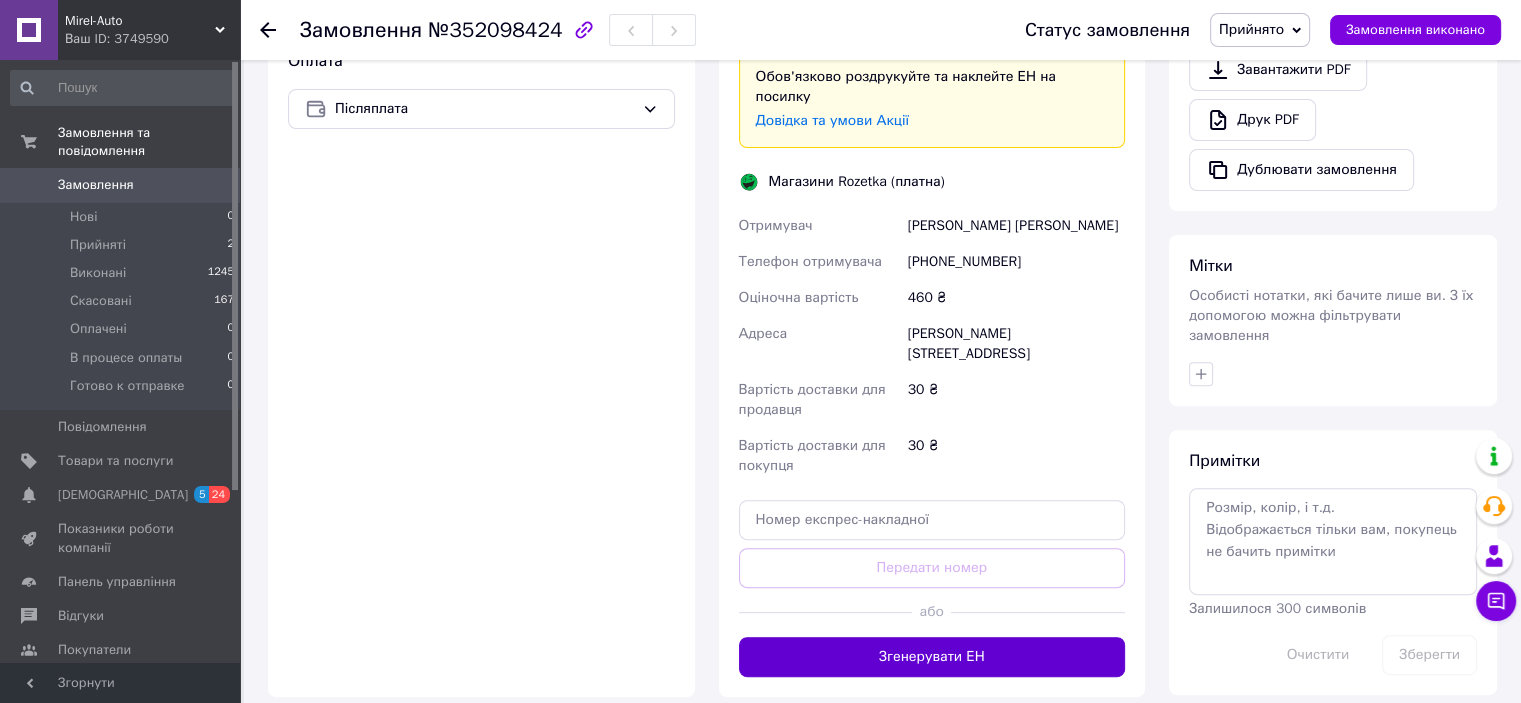 click on "Згенерувати ЕН" at bounding box center (932, 657) 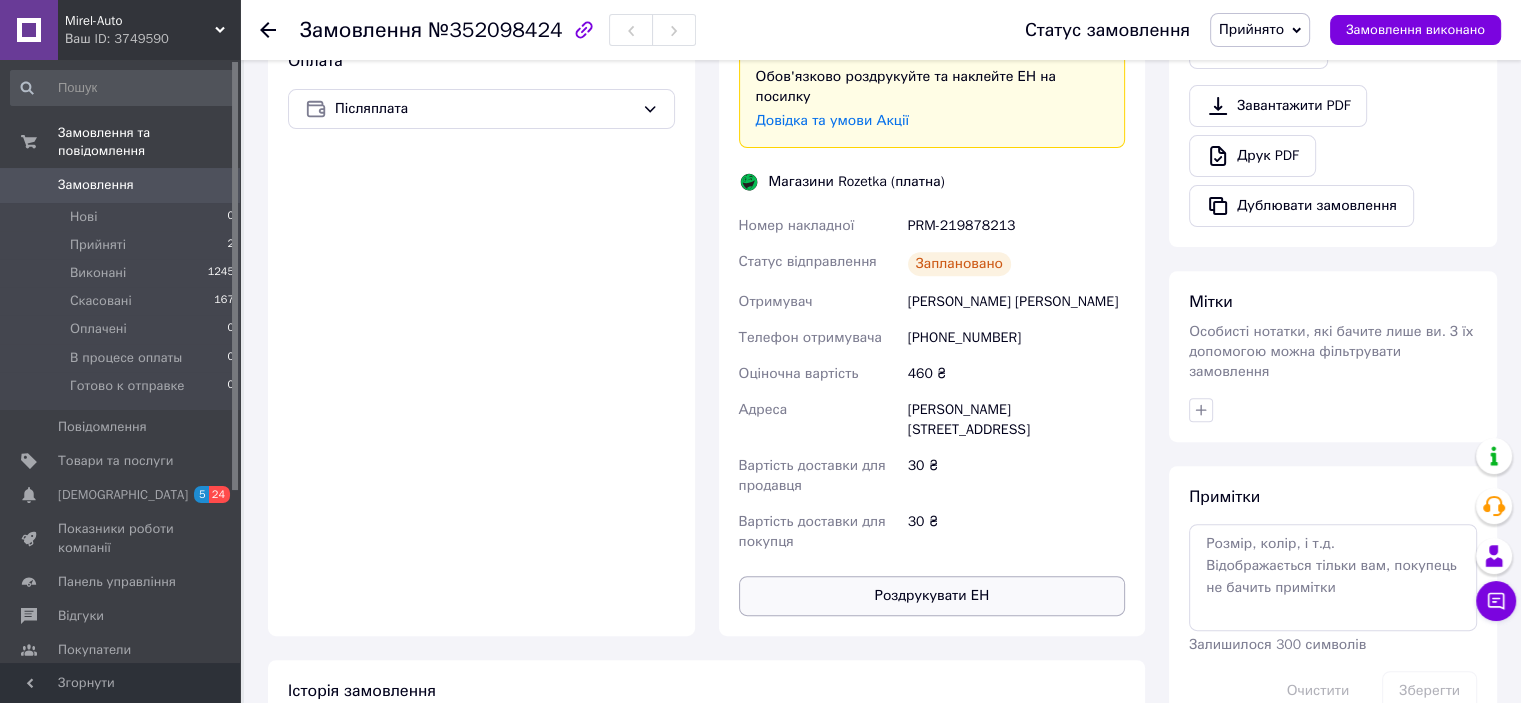 click on "Роздрукувати ЕН" at bounding box center (932, 596) 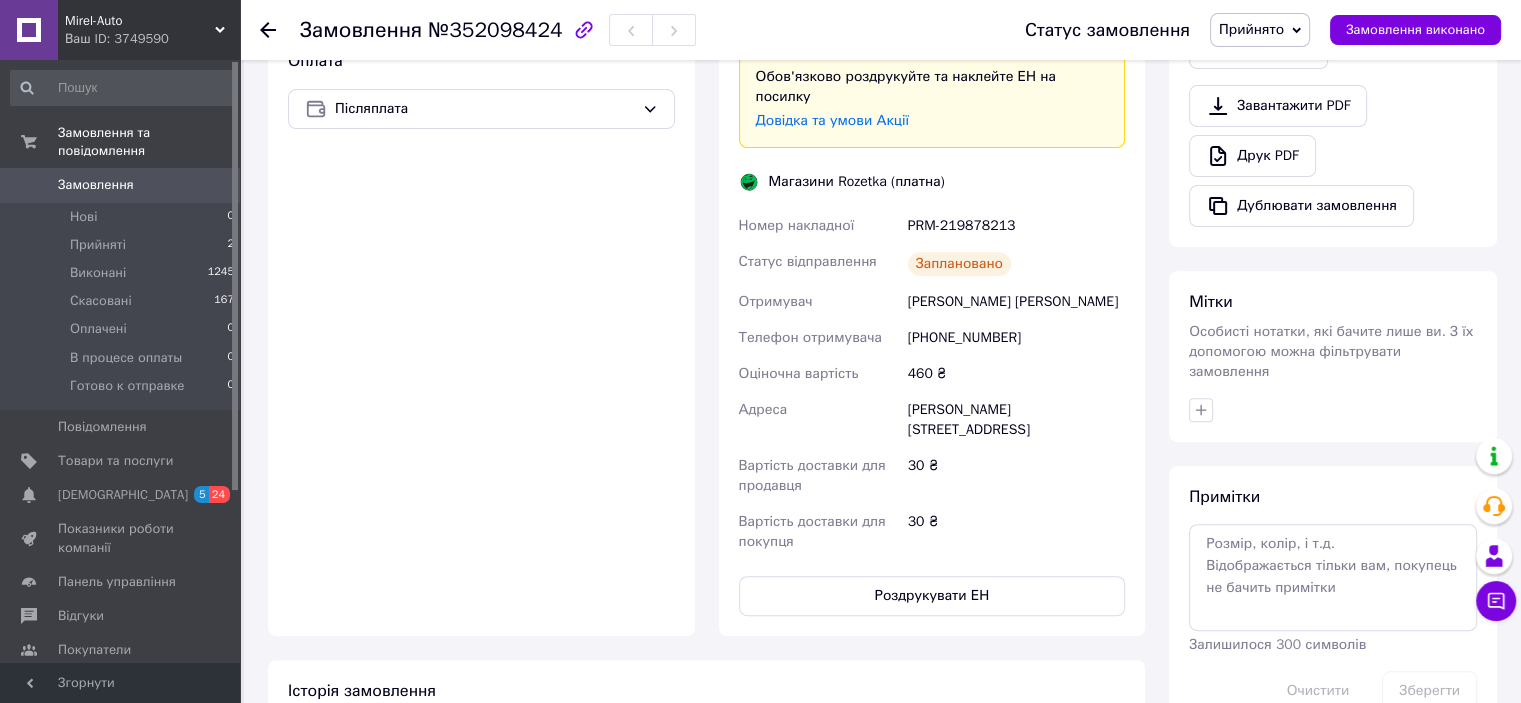 click 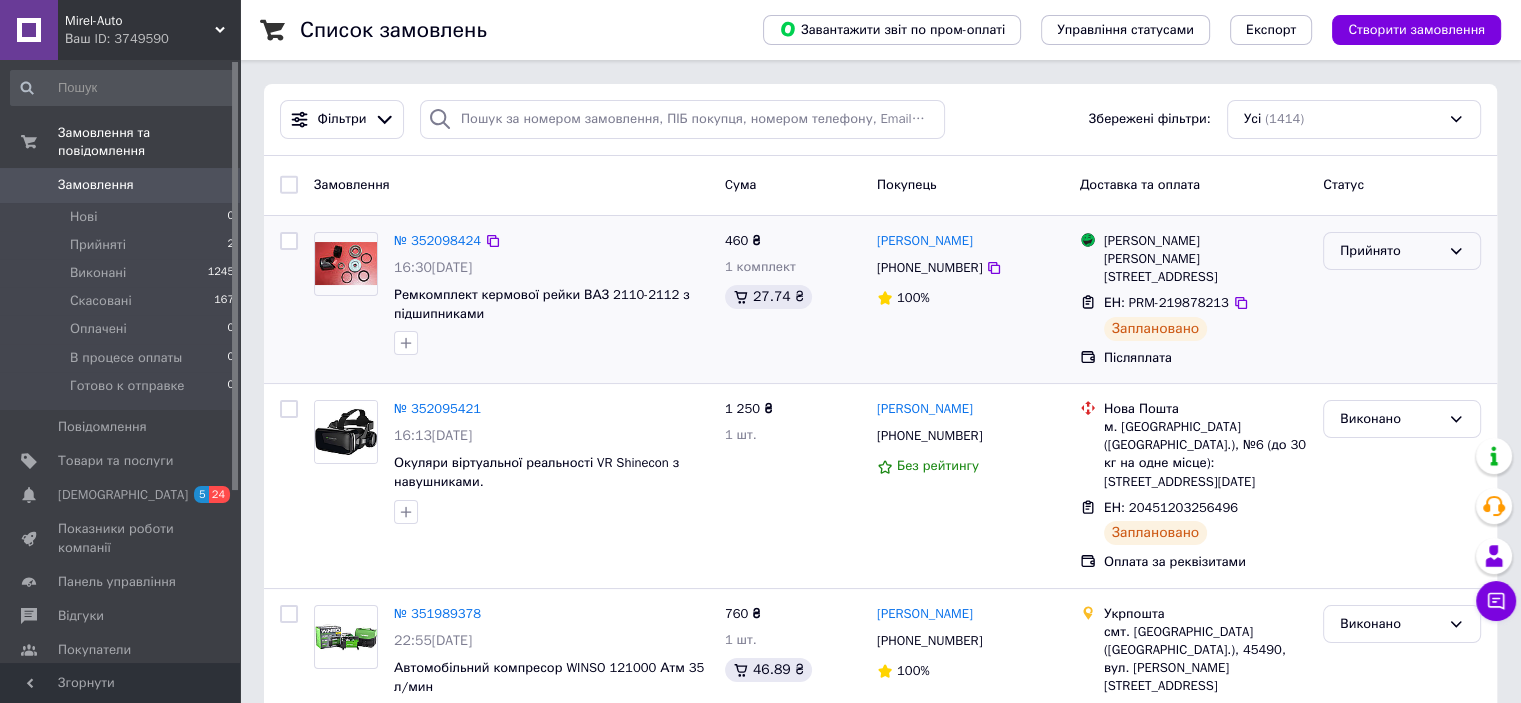 click on "Прийнято" at bounding box center [1390, 251] 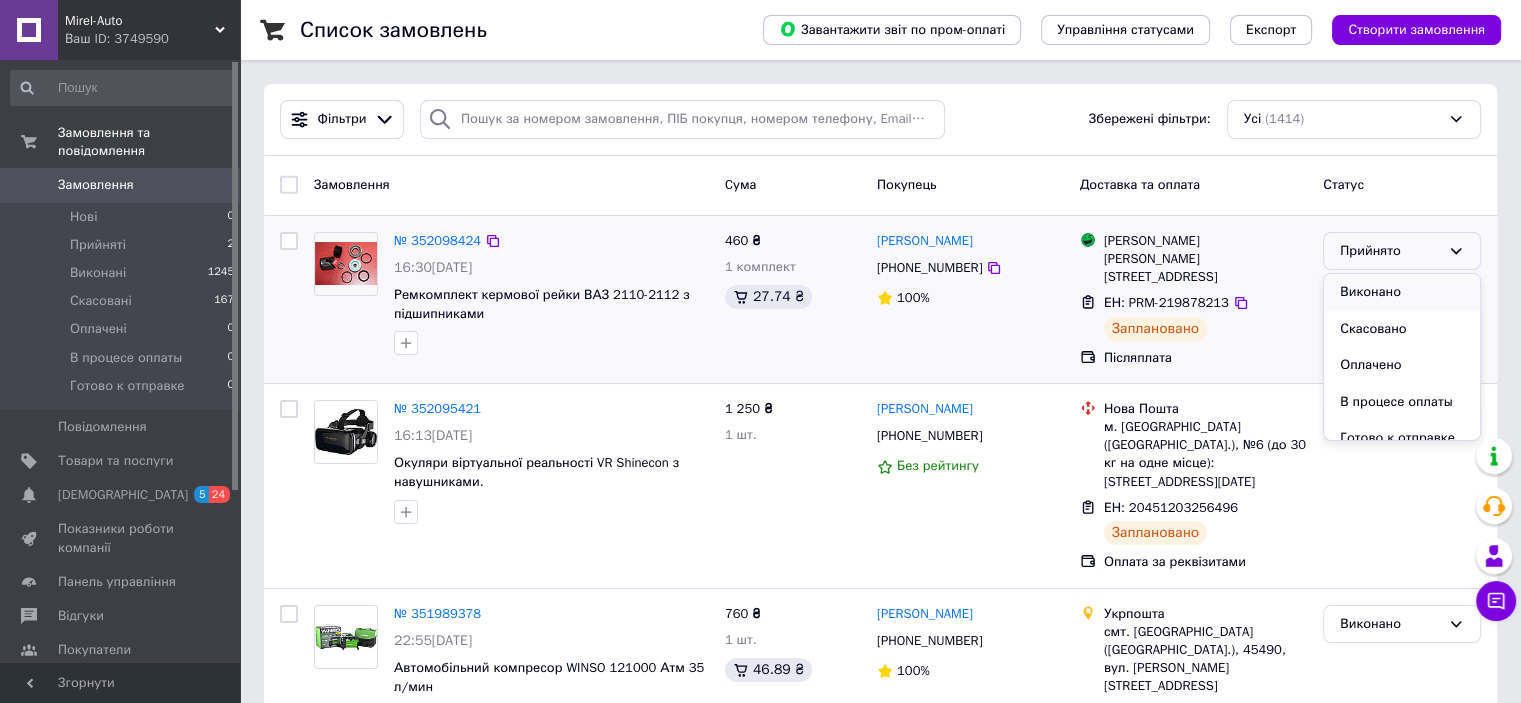 click on "Виконано" at bounding box center (1402, 292) 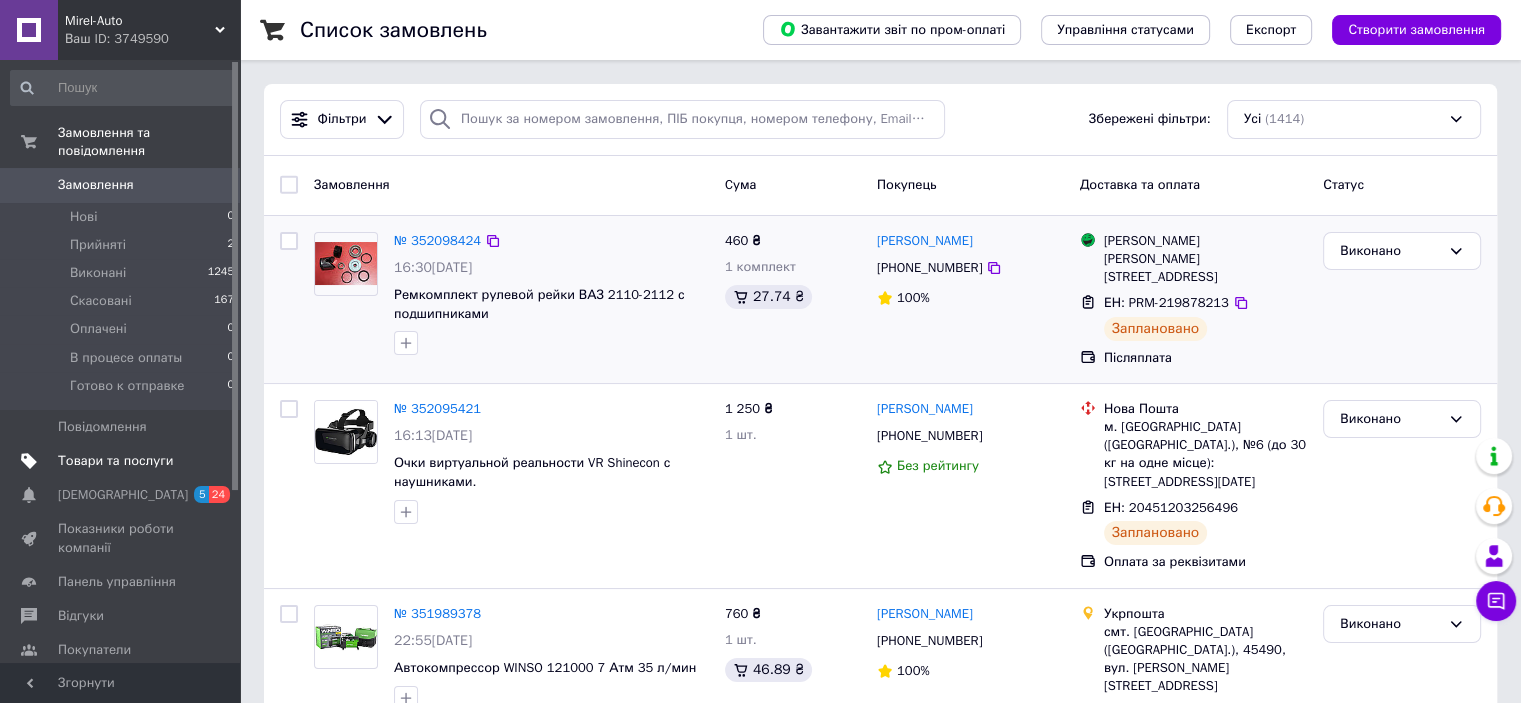 click on "Товари та послуги" at bounding box center [115, 461] 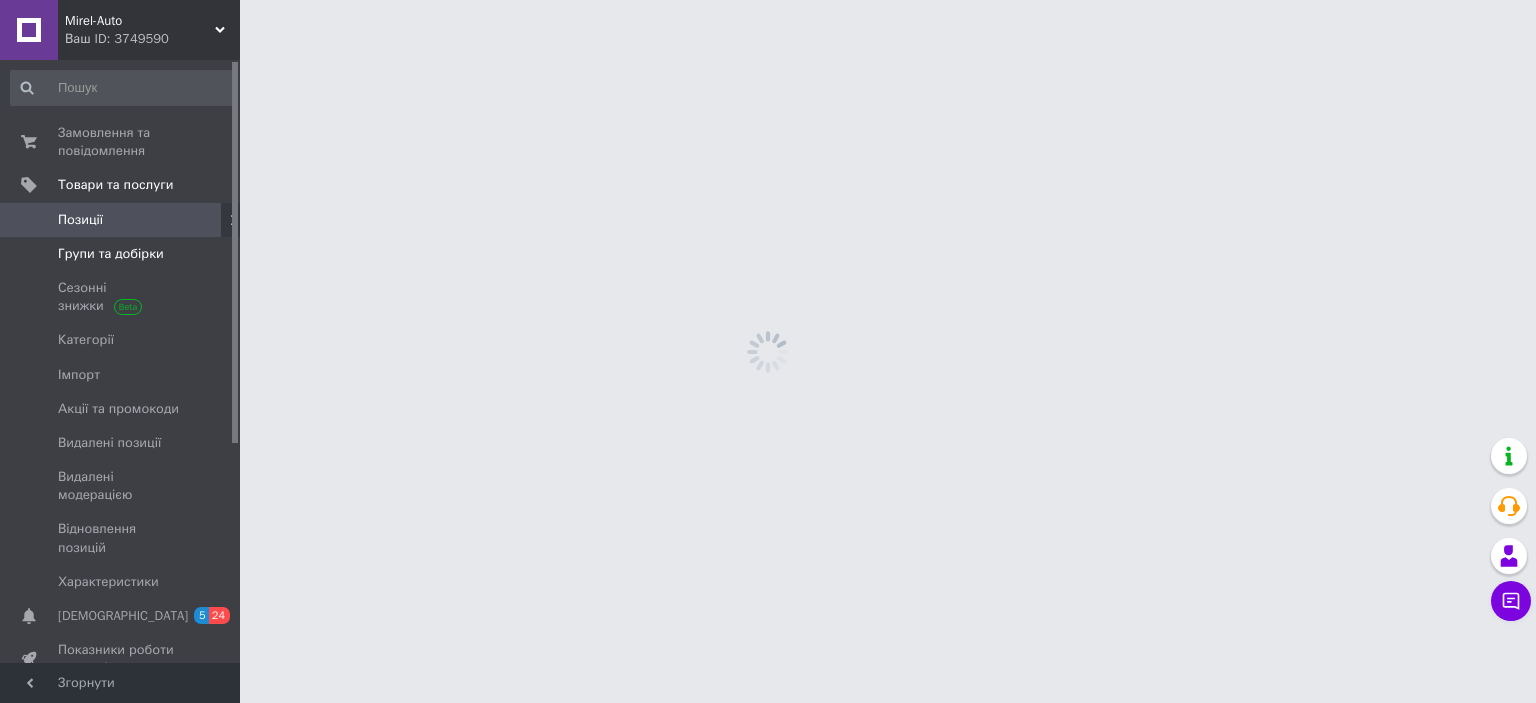 click on "Групи та добірки" at bounding box center (111, 254) 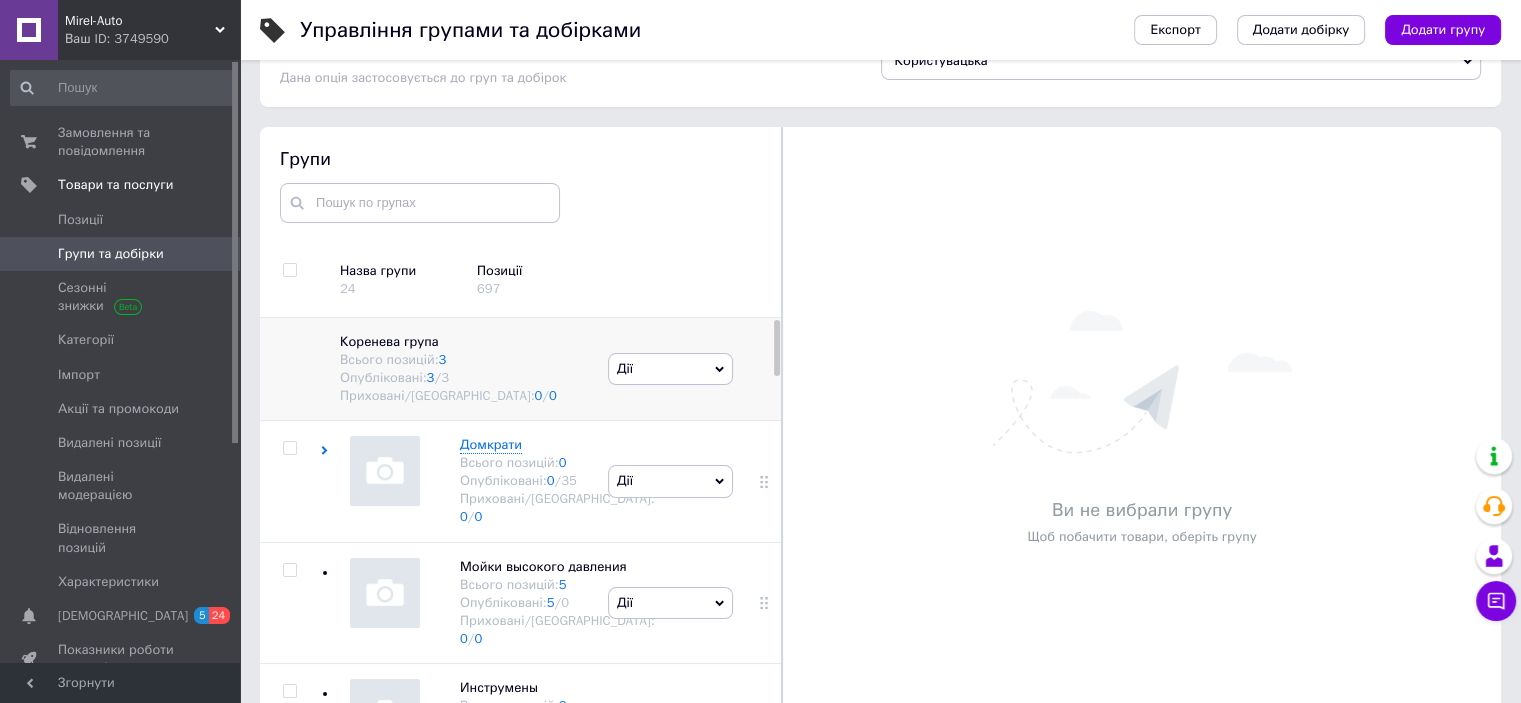 scroll, scrollTop: 113, scrollLeft: 0, axis: vertical 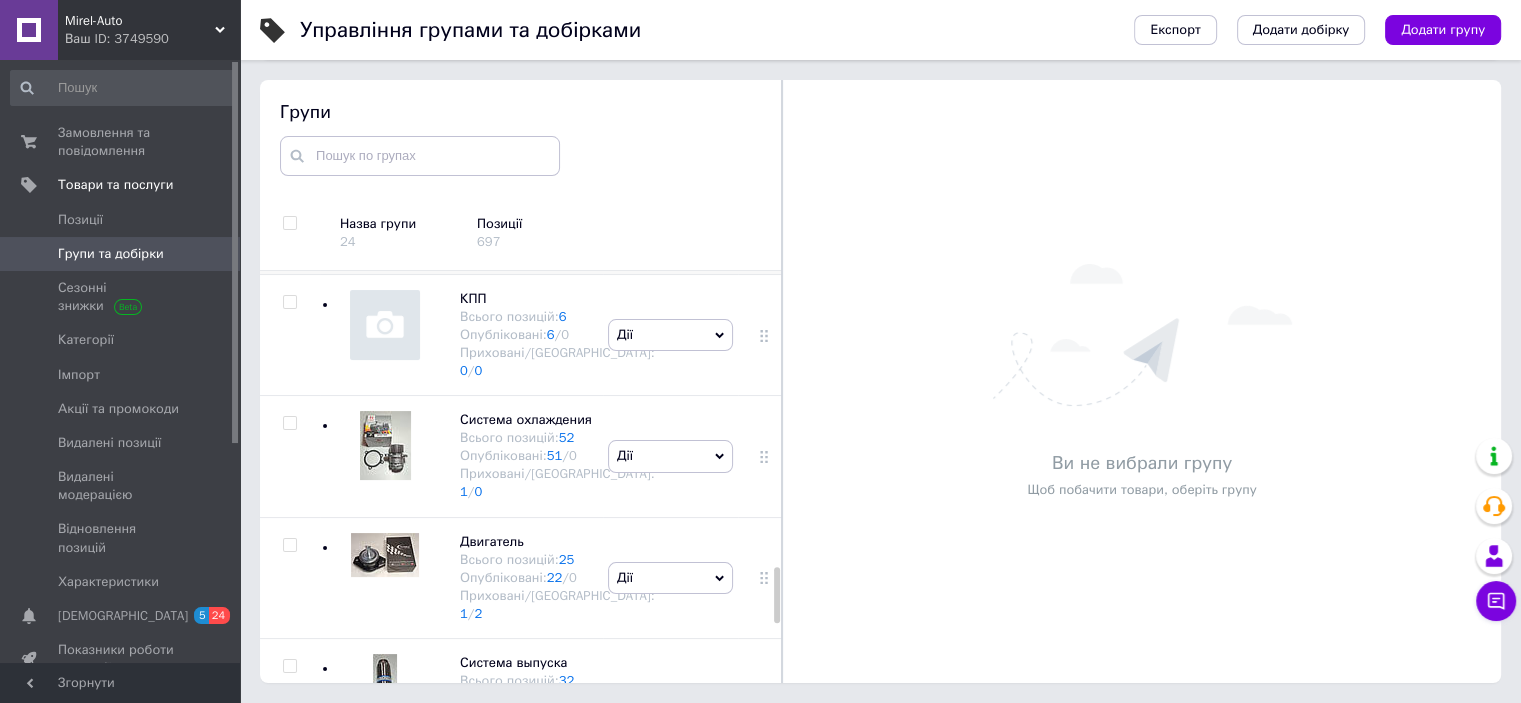 click on "Рулевое управление" at bounding box center (524, 176) 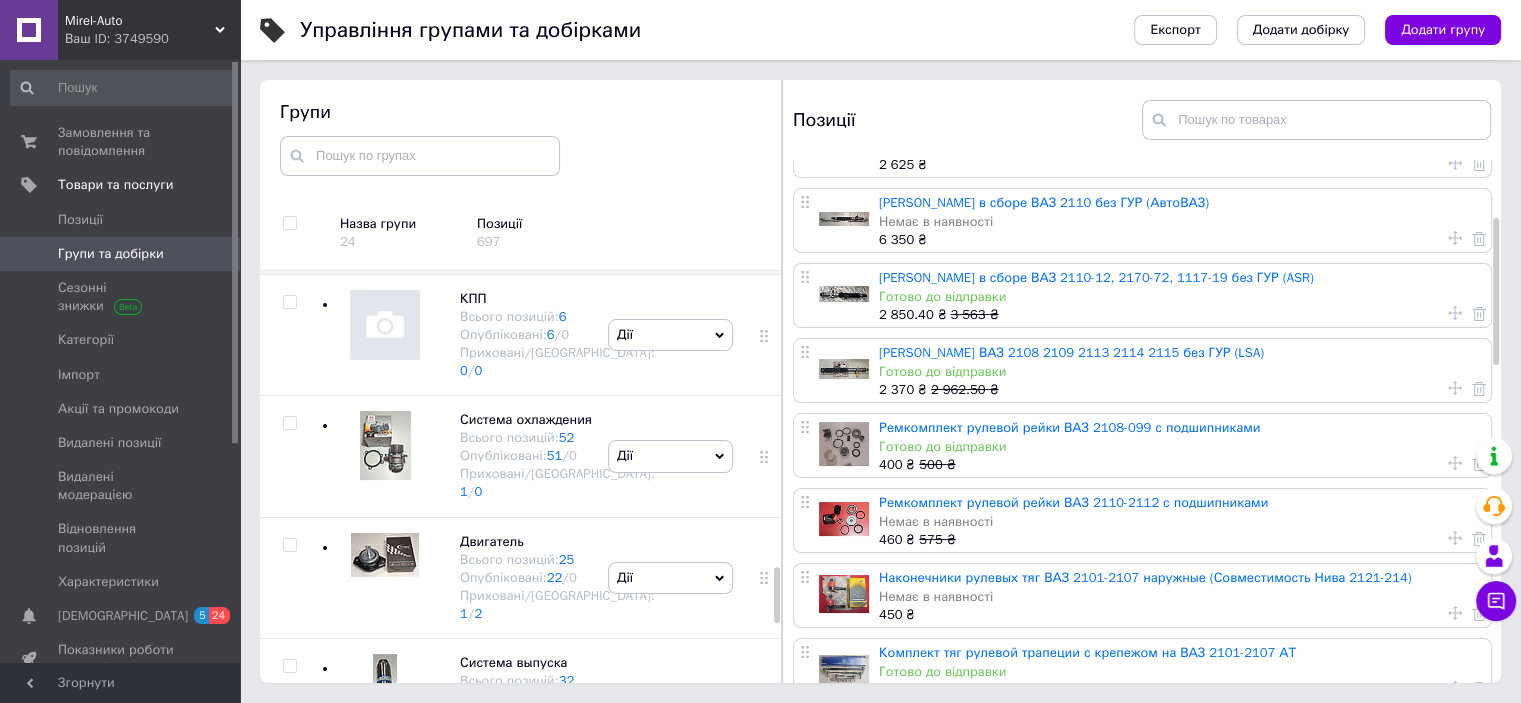 scroll, scrollTop: 200, scrollLeft: 0, axis: vertical 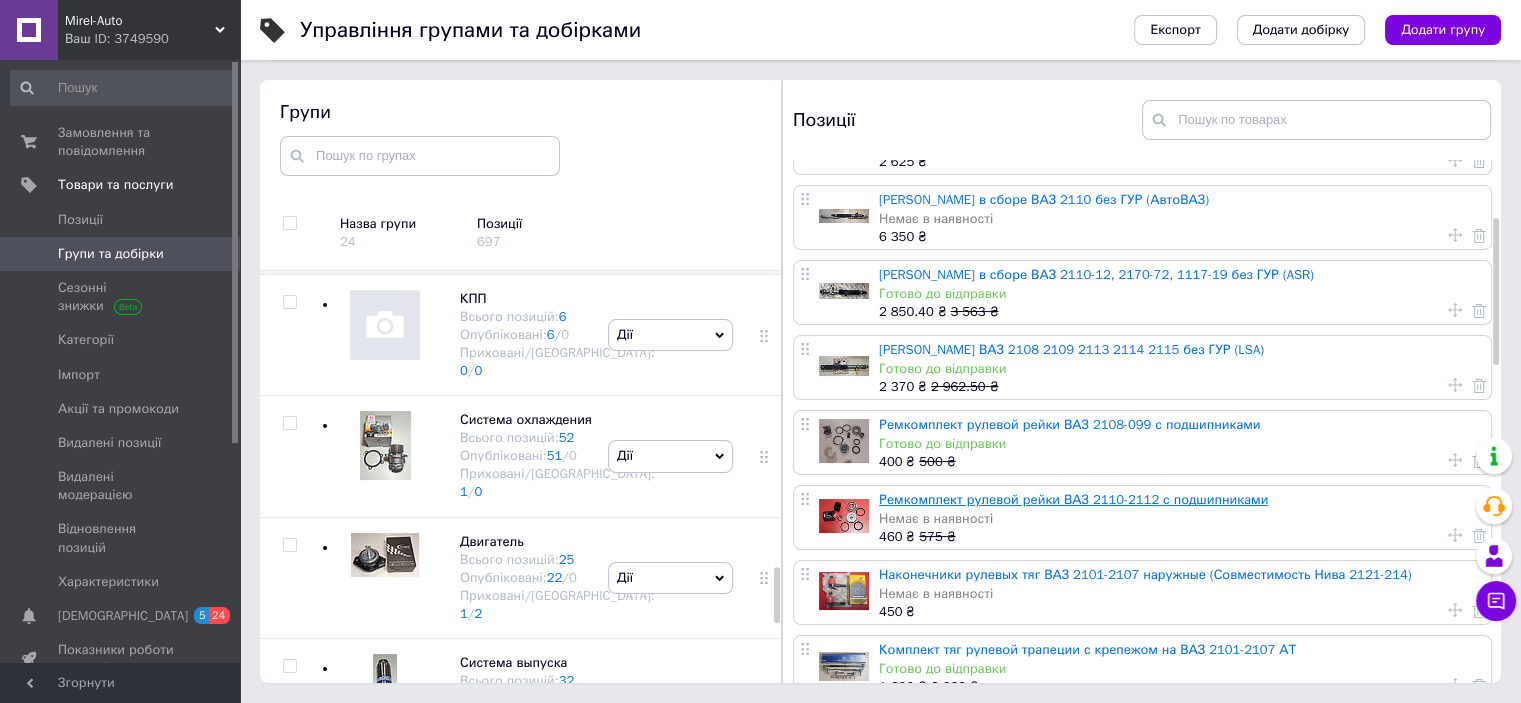 click on "Ремкомплект рулевой рейки ВАЗ 2110-2112 с подшипниками" at bounding box center (1073, 499) 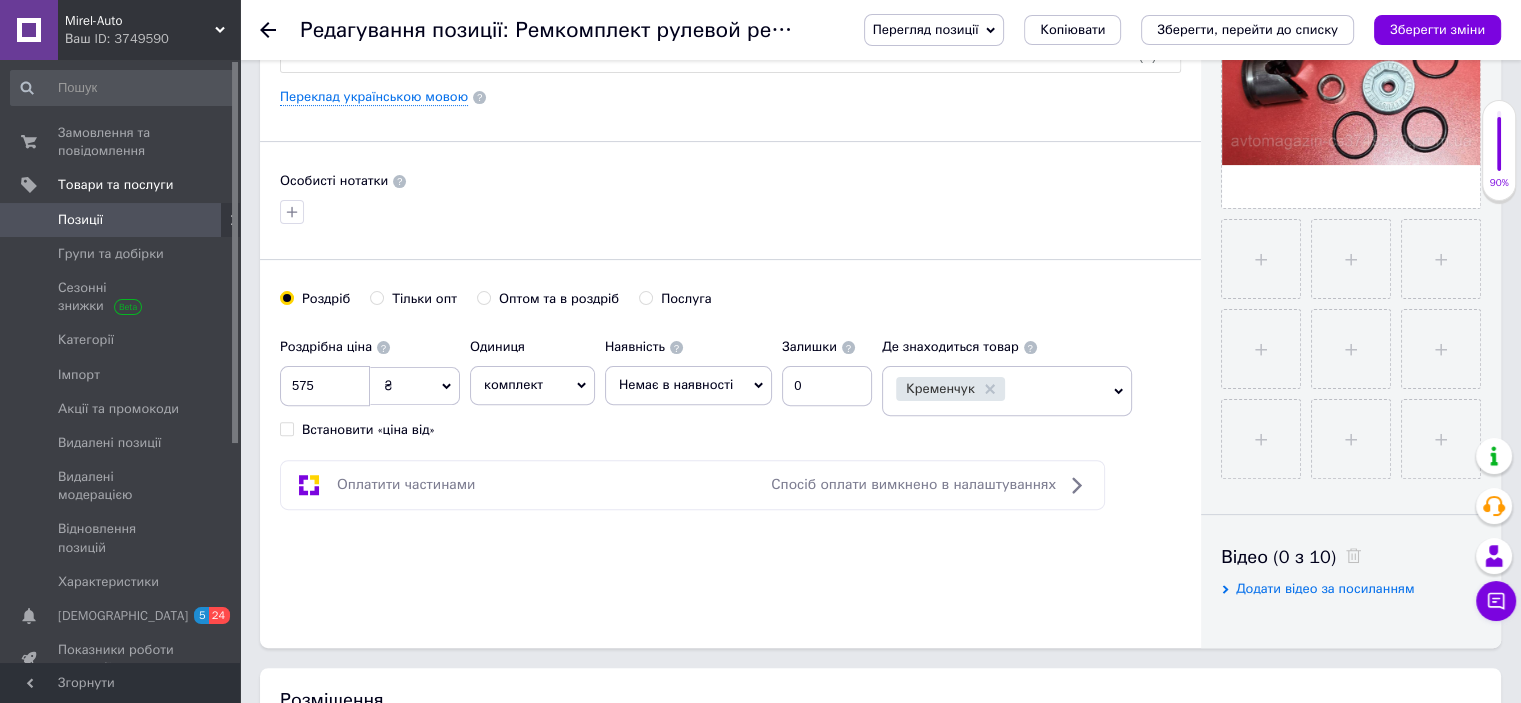 scroll, scrollTop: 600, scrollLeft: 0, axis: vertical 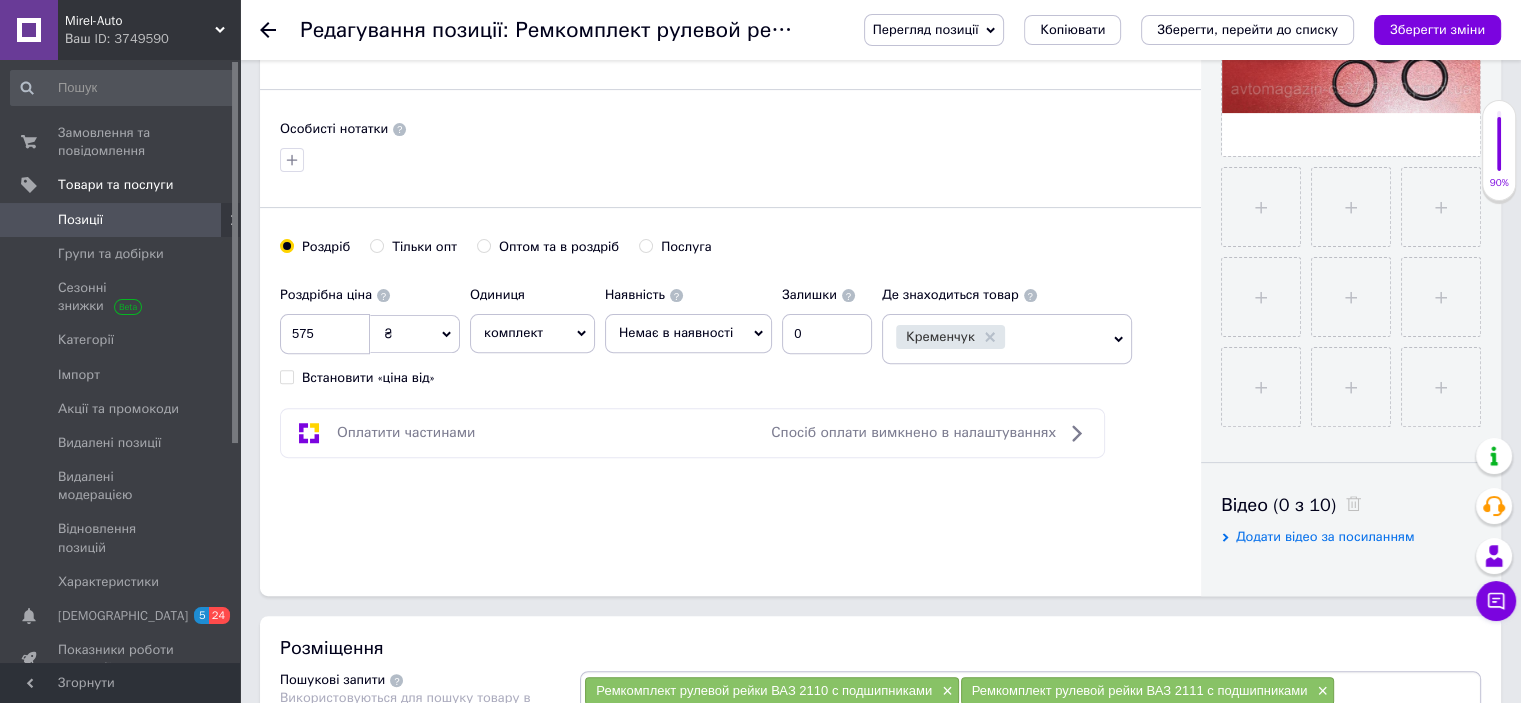 click on "Немає в наявності" at bounding box center [688, 333] 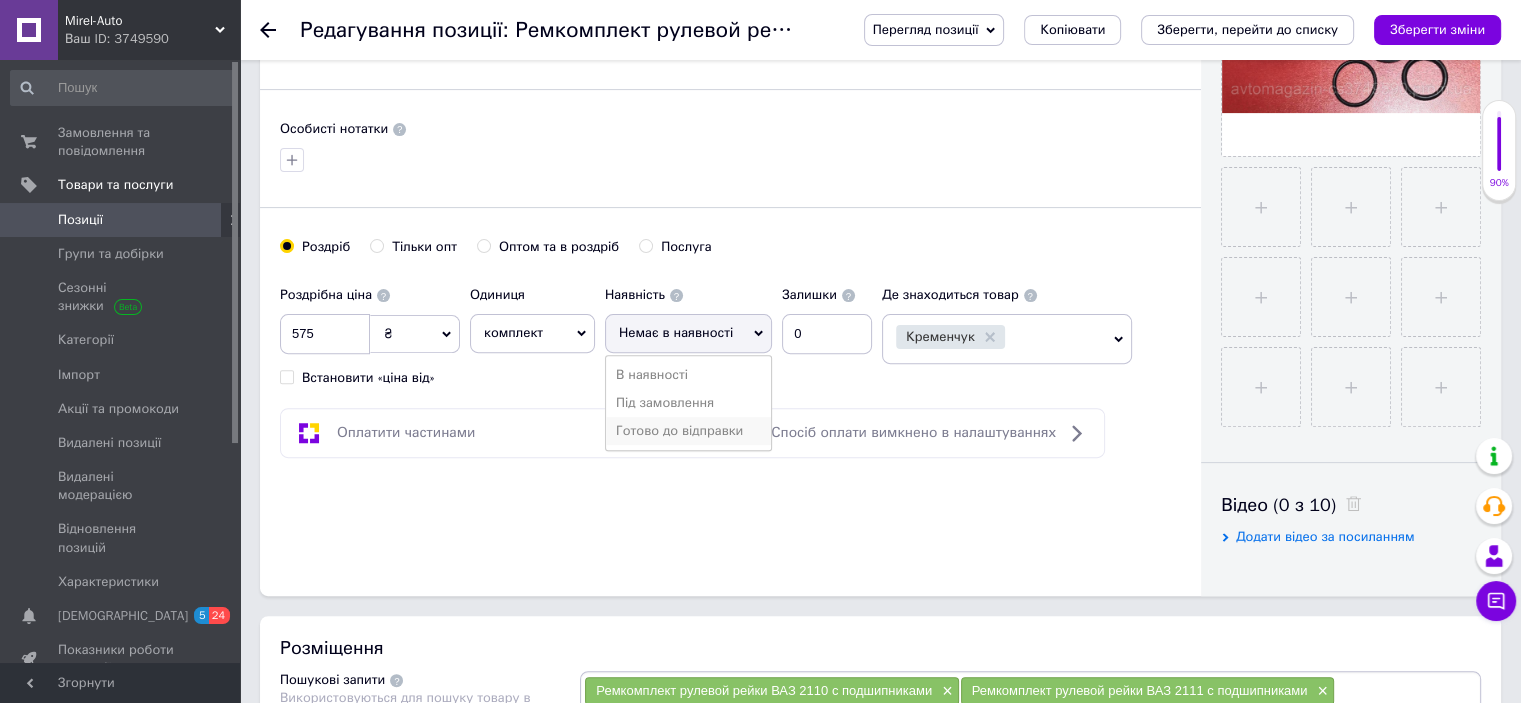 click on "Готово до відправки" at bounding box center [688, 431] 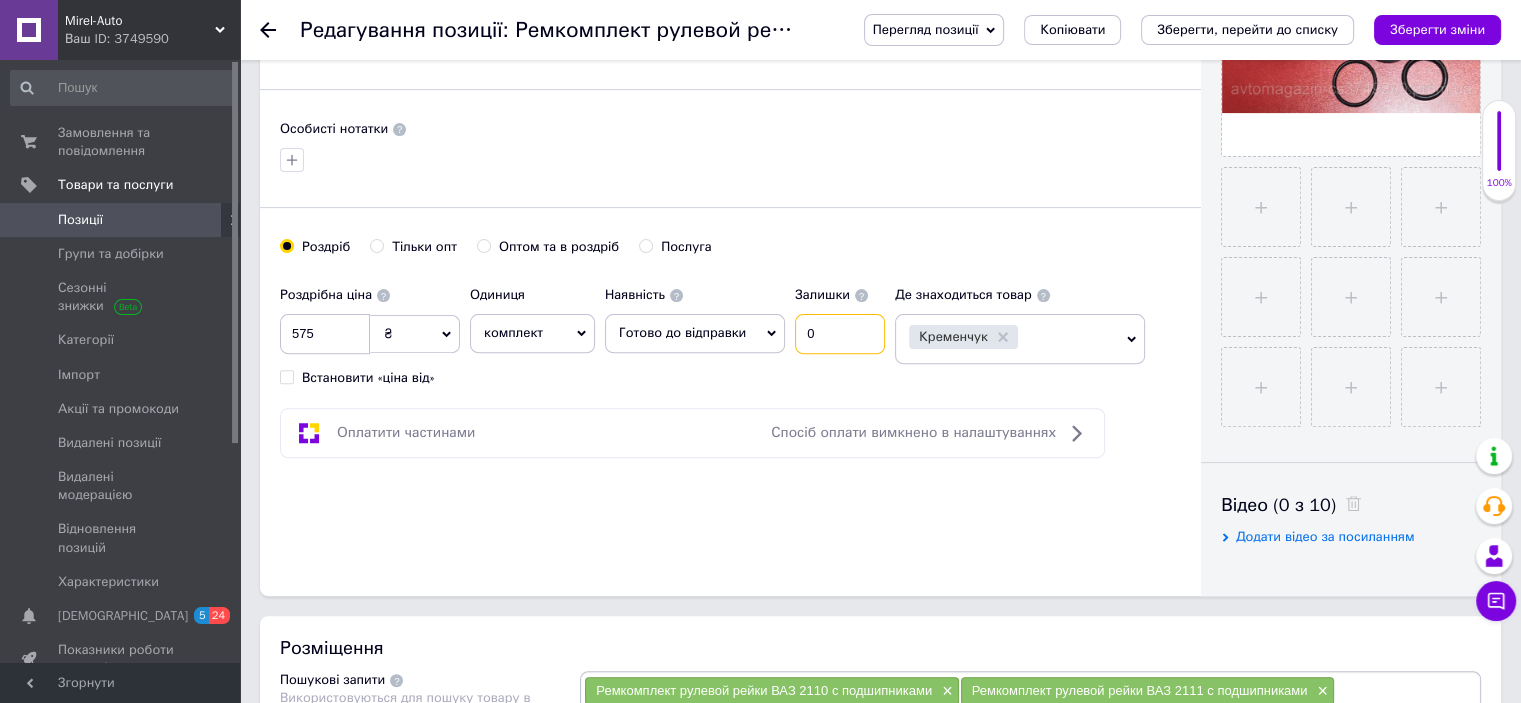 click on "0" at bounding box center (840, 334) 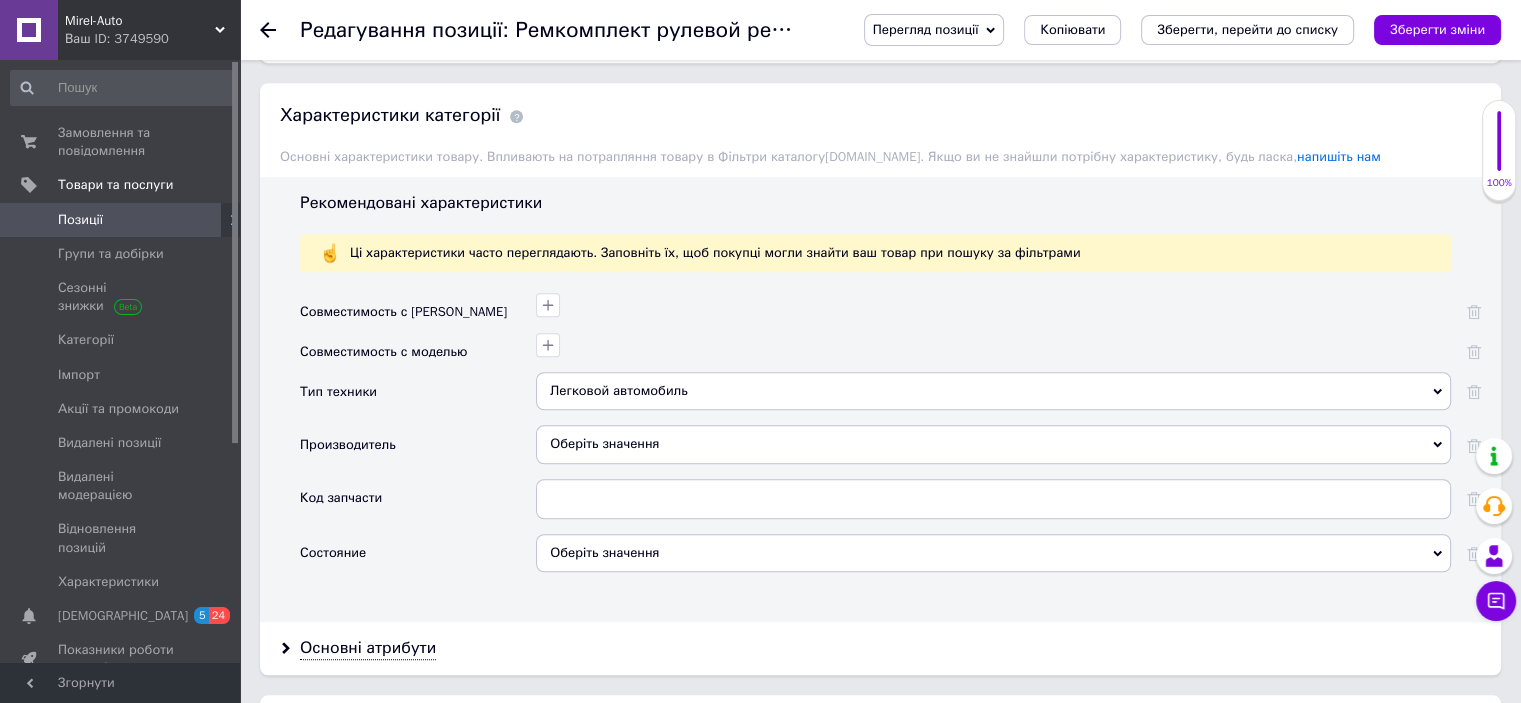 scroll, scrollTop: 1600, scrollLeft: 0, axis: vertical 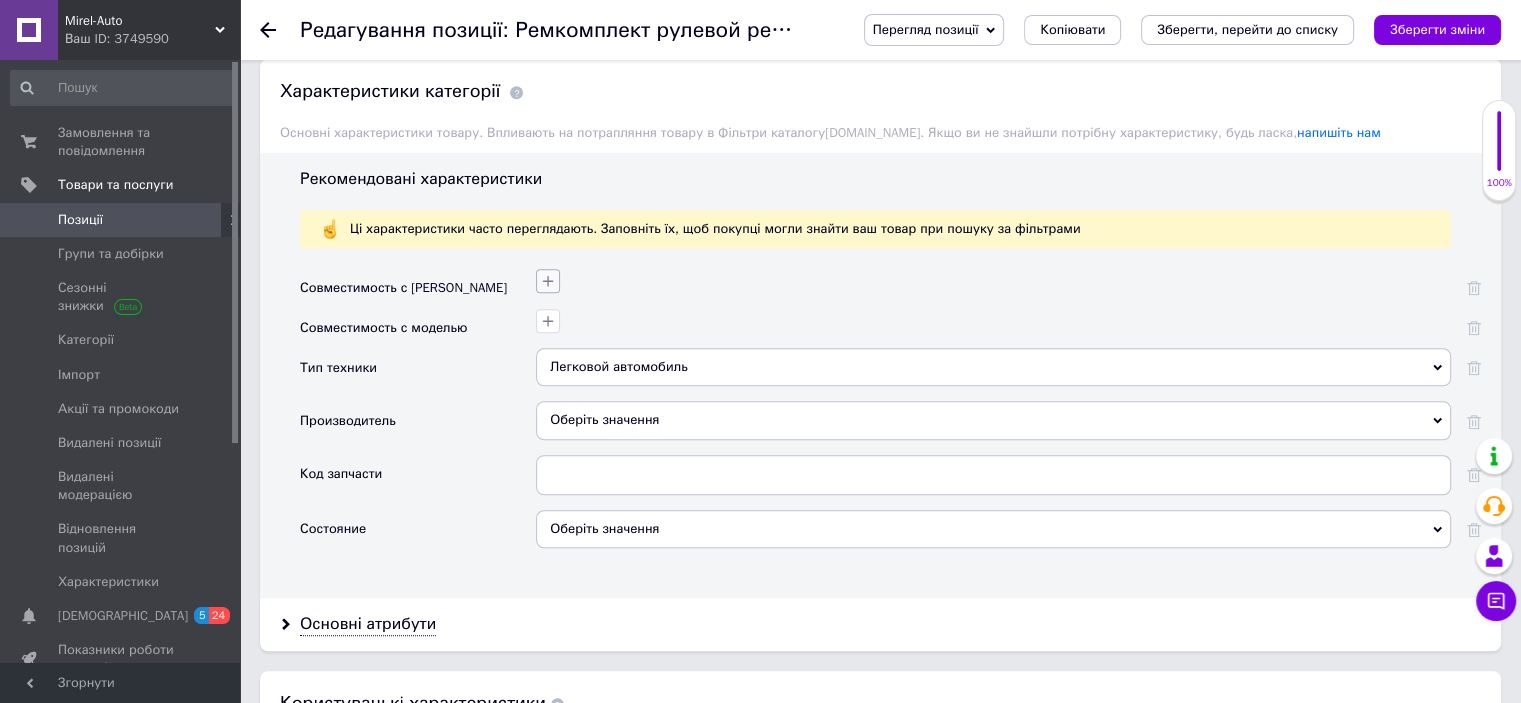 type on "1" 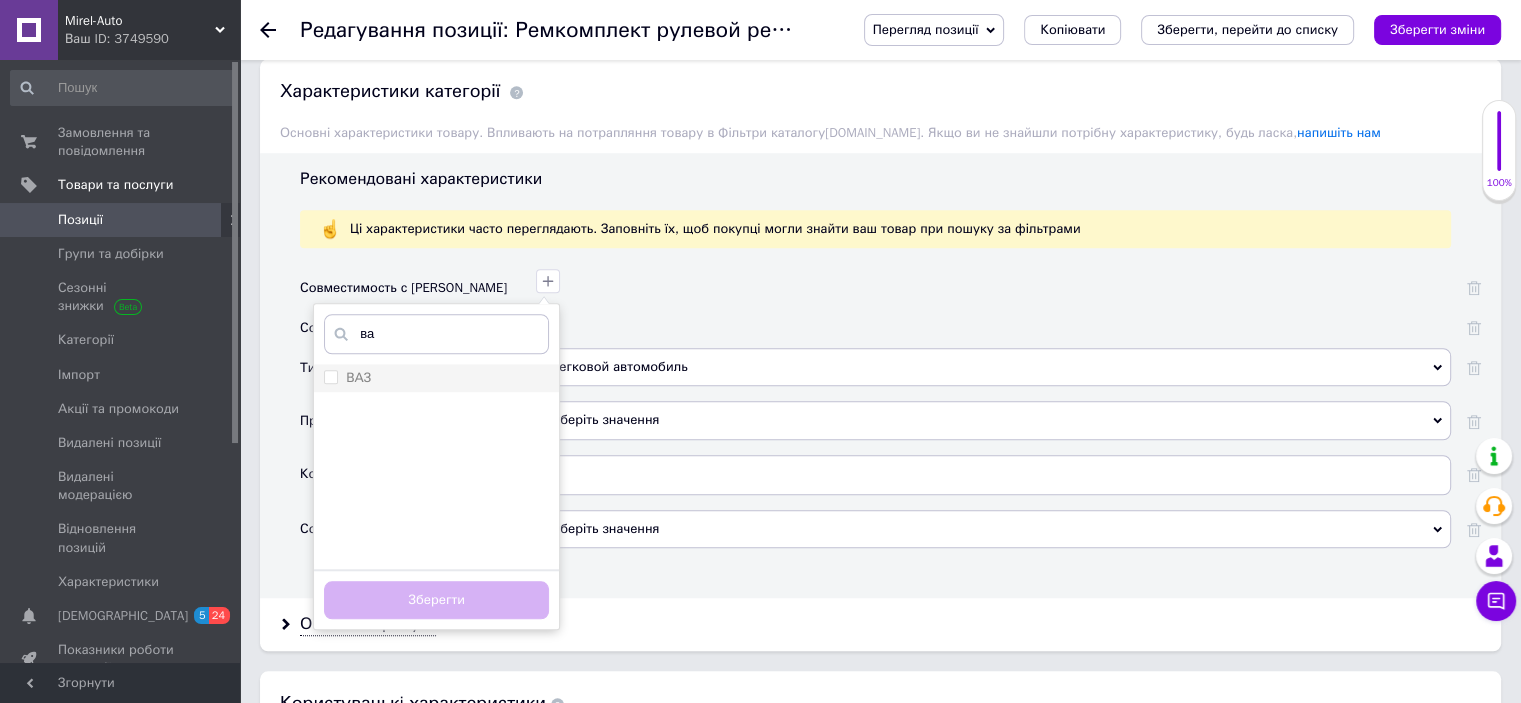 type on "ва" 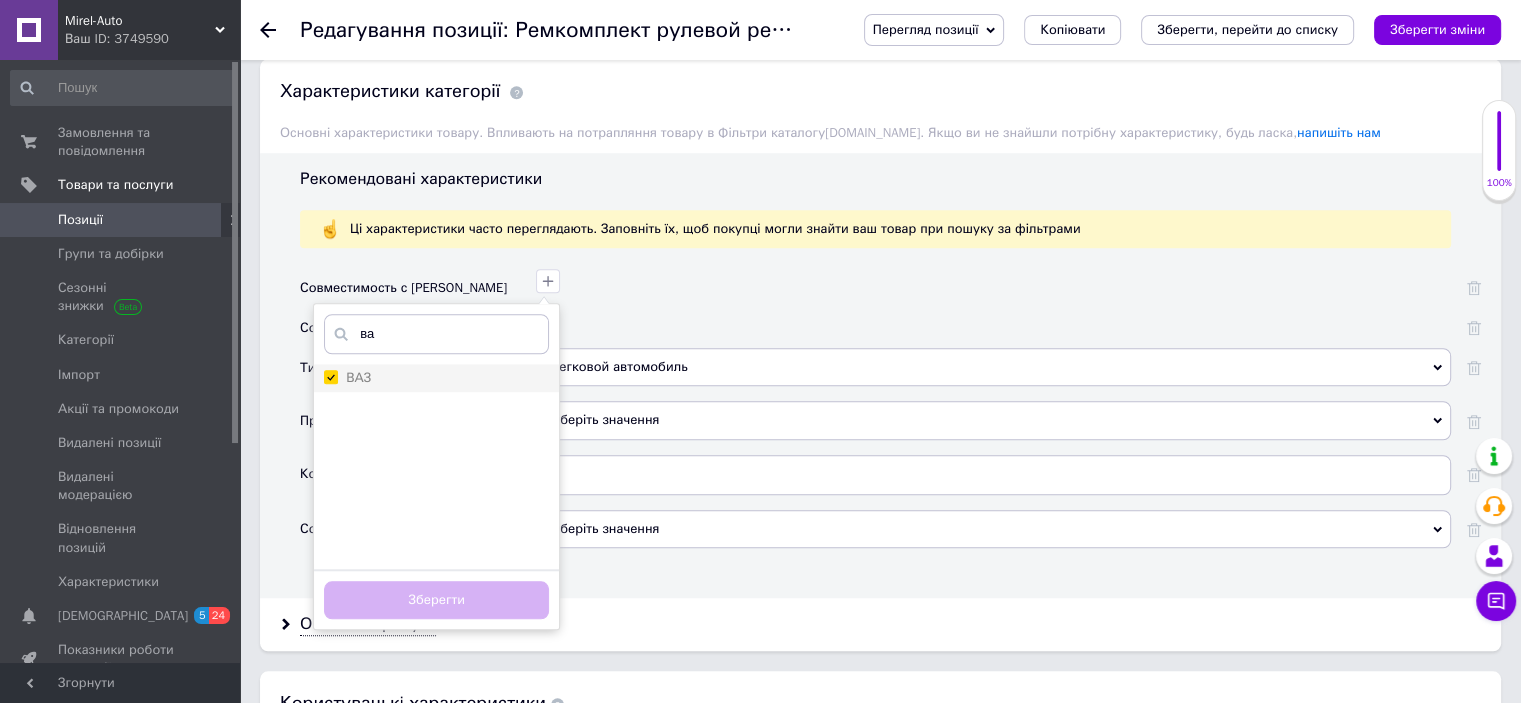 checkbox on "true" 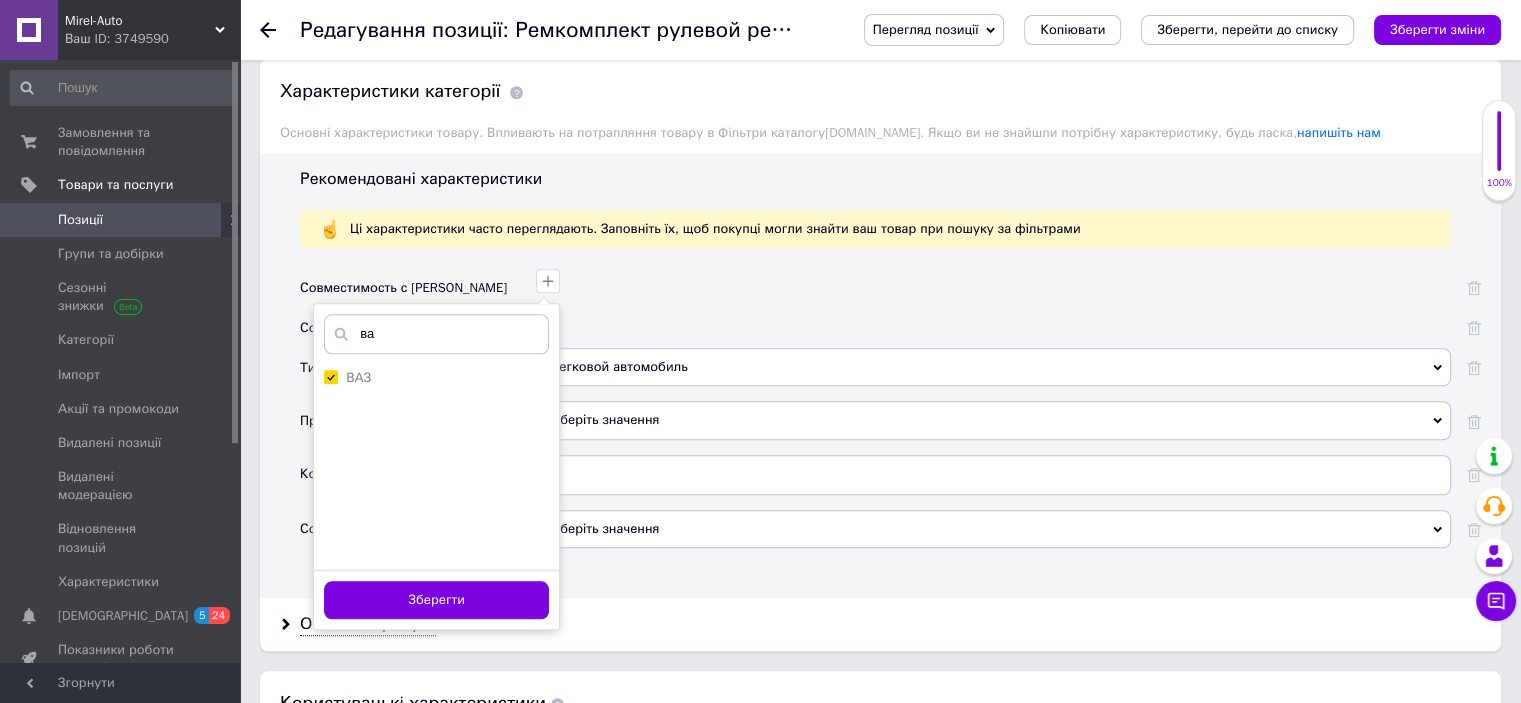 drag, startPoint x: 475, startPoint y: 591, endPoint x: 465, endPoint y: 581, distance: 14.142136 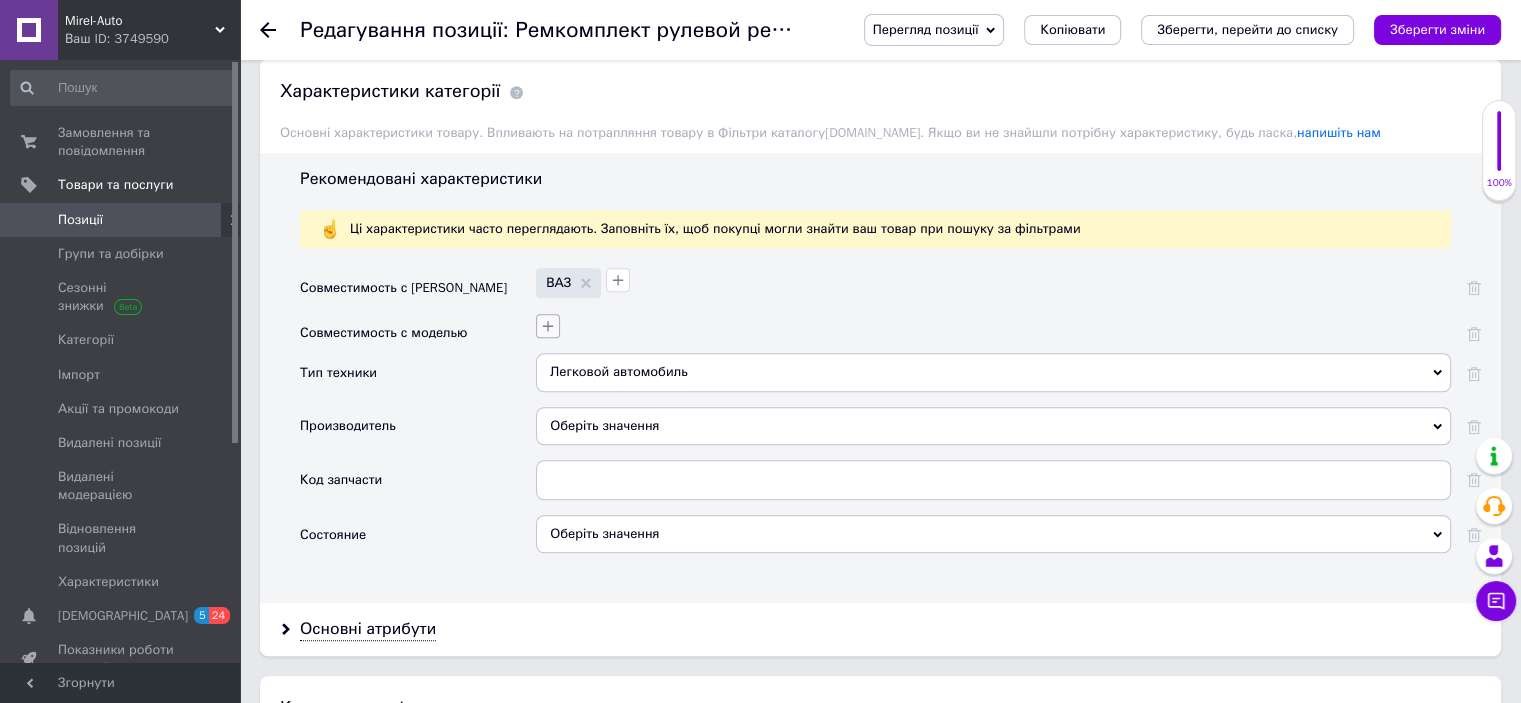 click 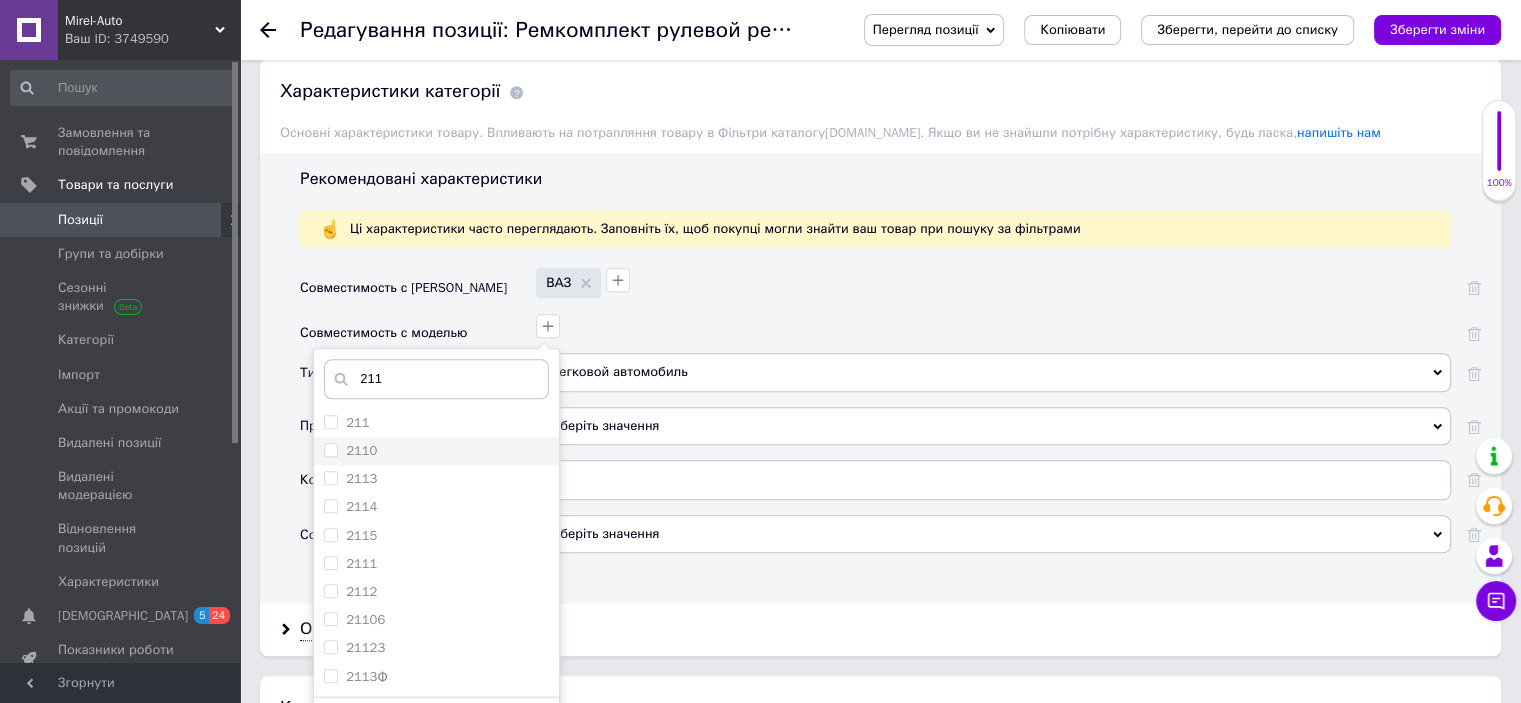 type on "211" 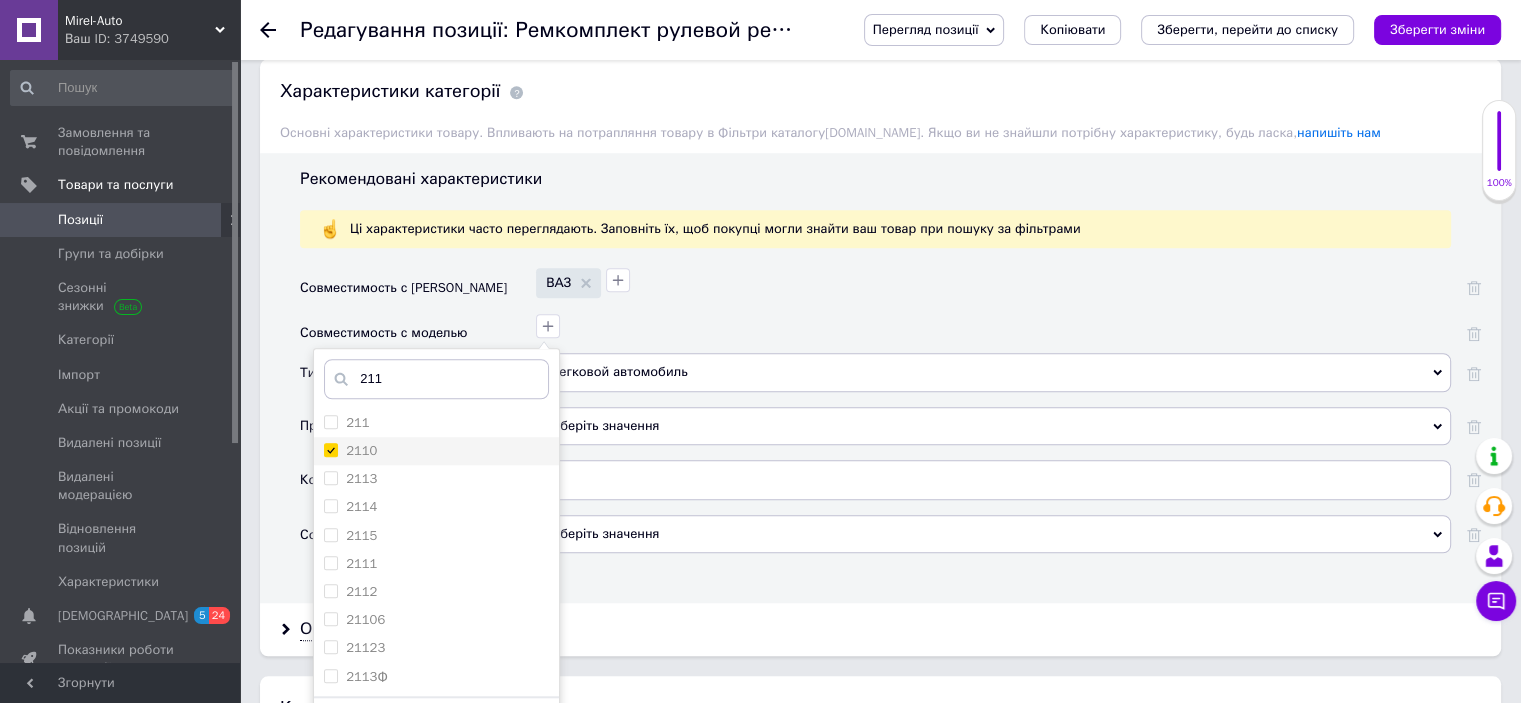 checkbox on "true" 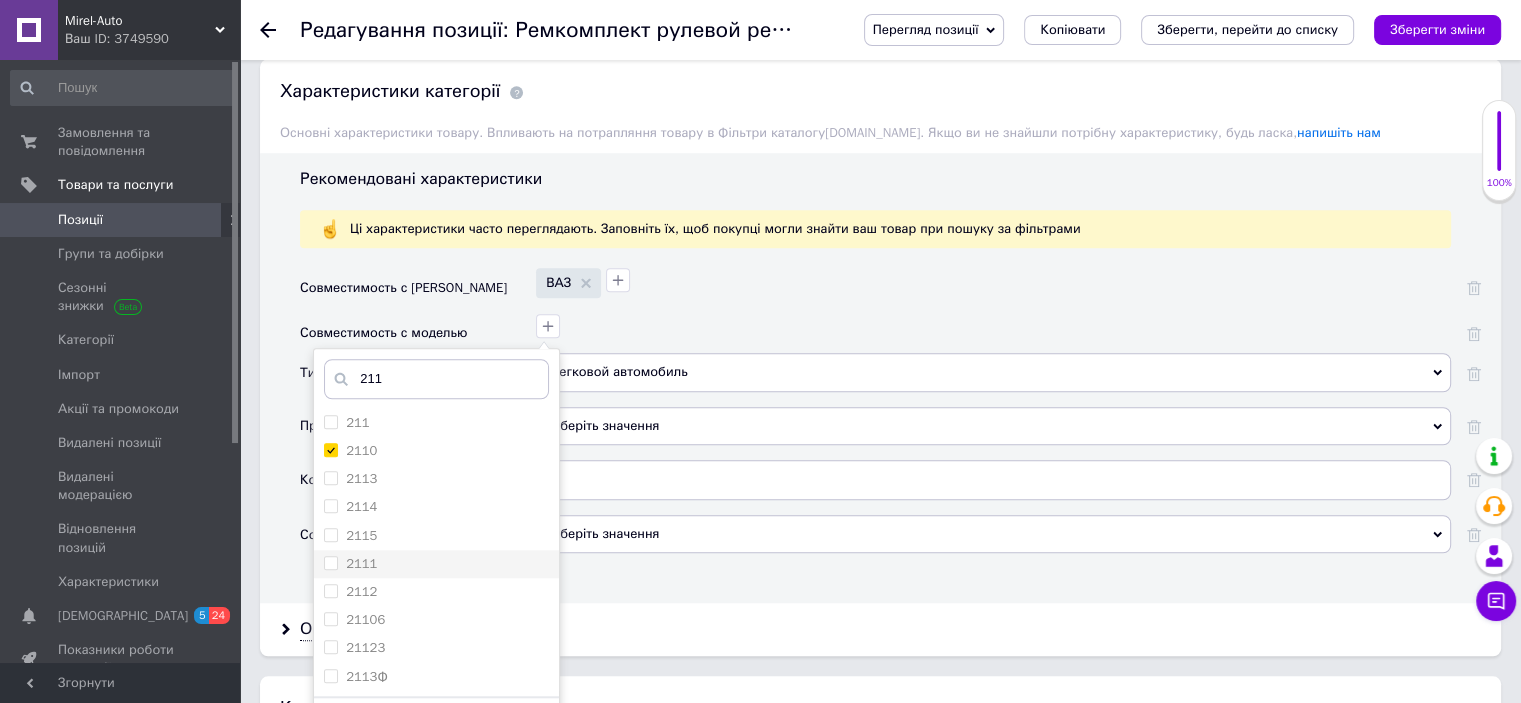 click on "2111" at bounding box center [330, 562] 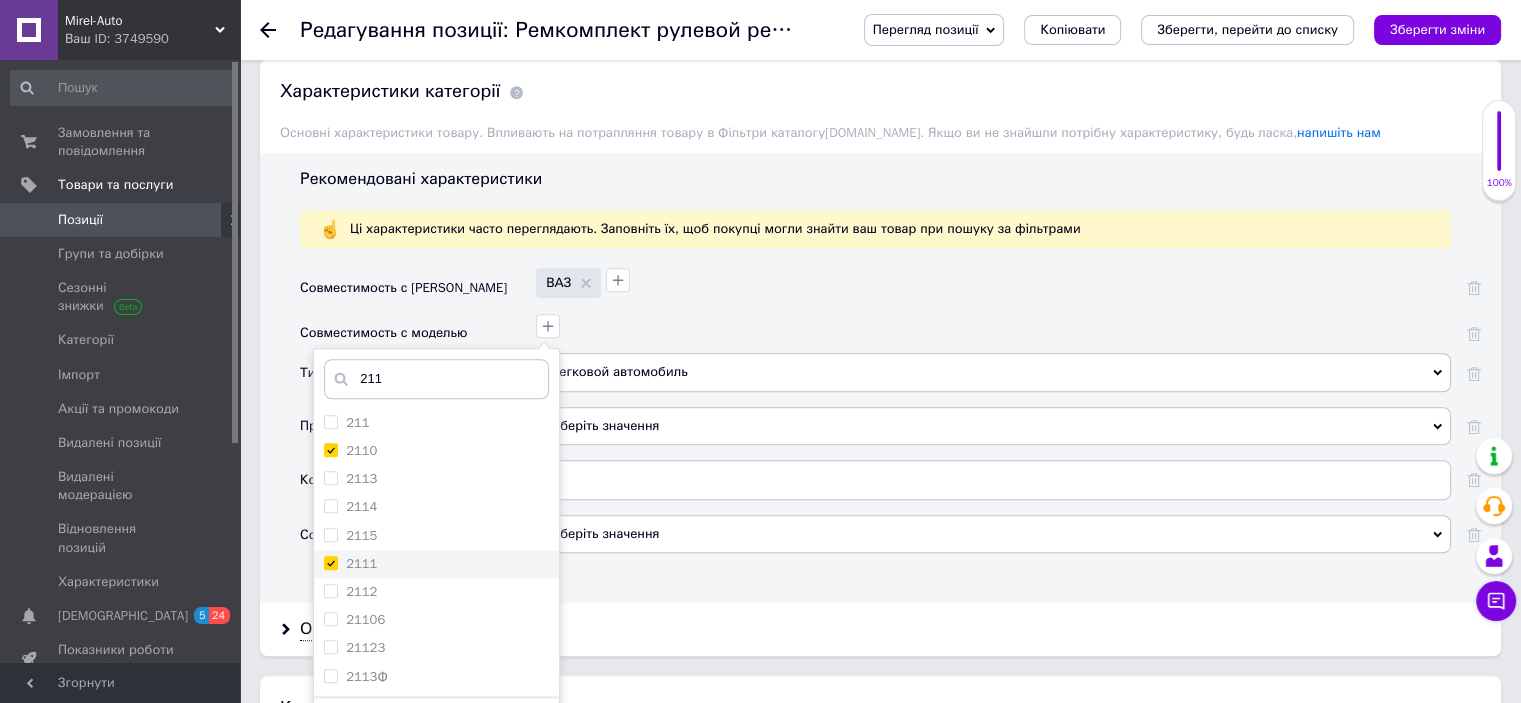 checkbox on "true" 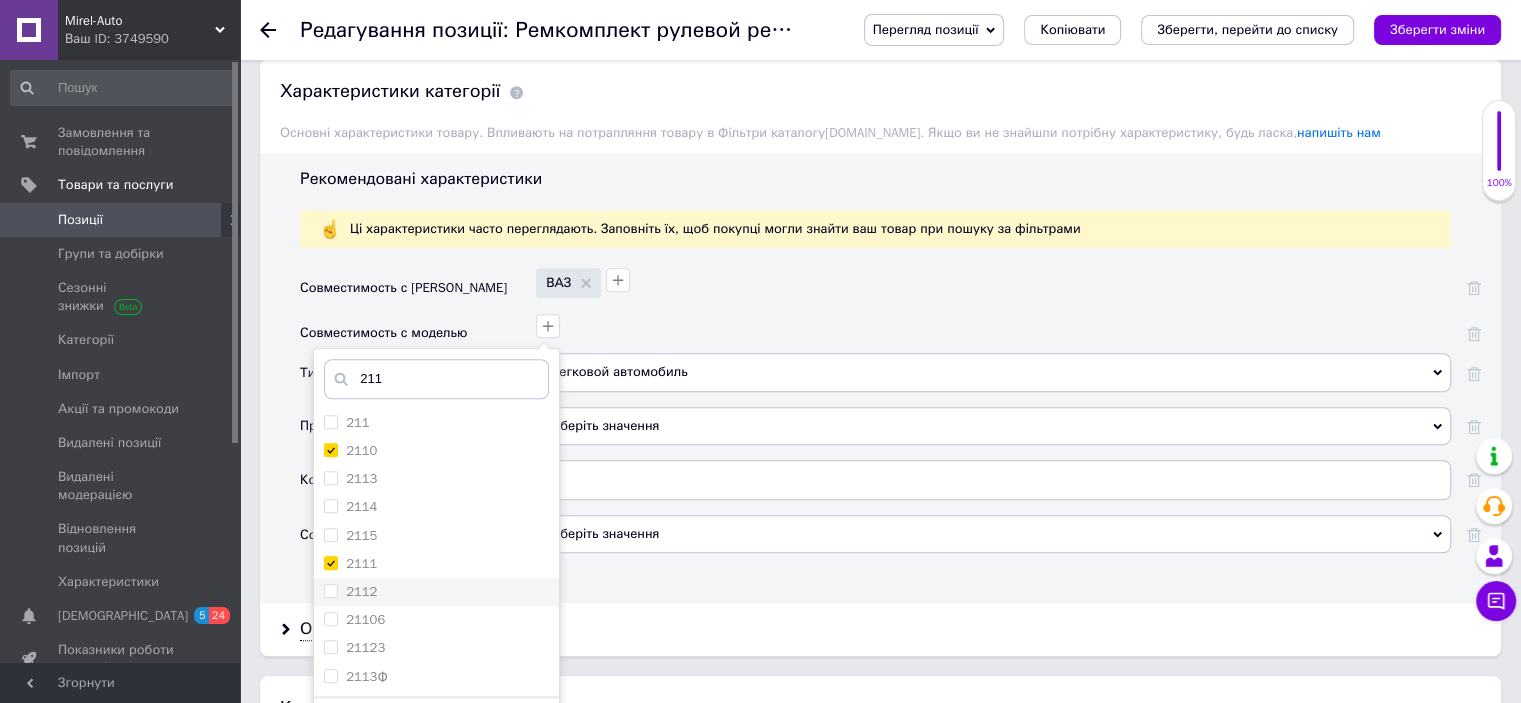 click on "2112" at bounding box center (330, 590) 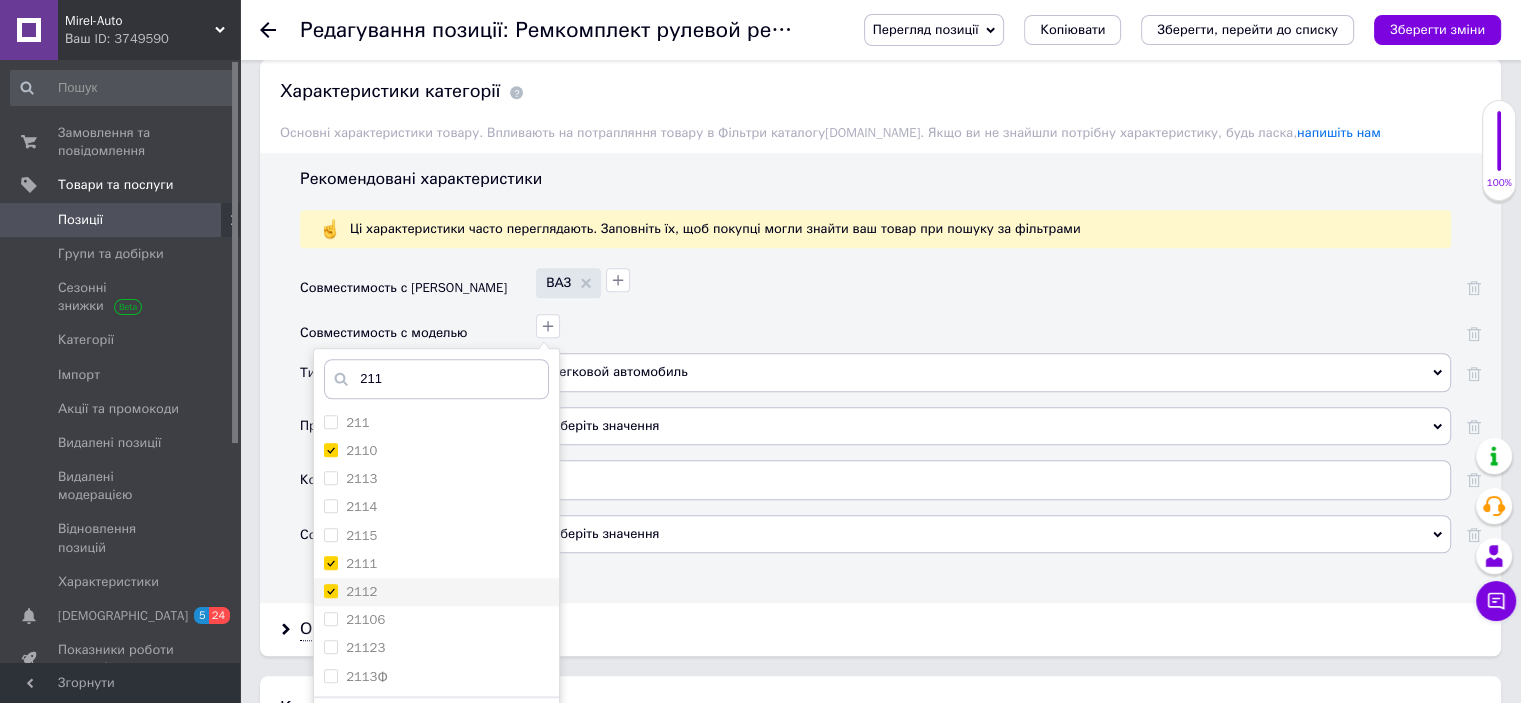 checkbox on "true" 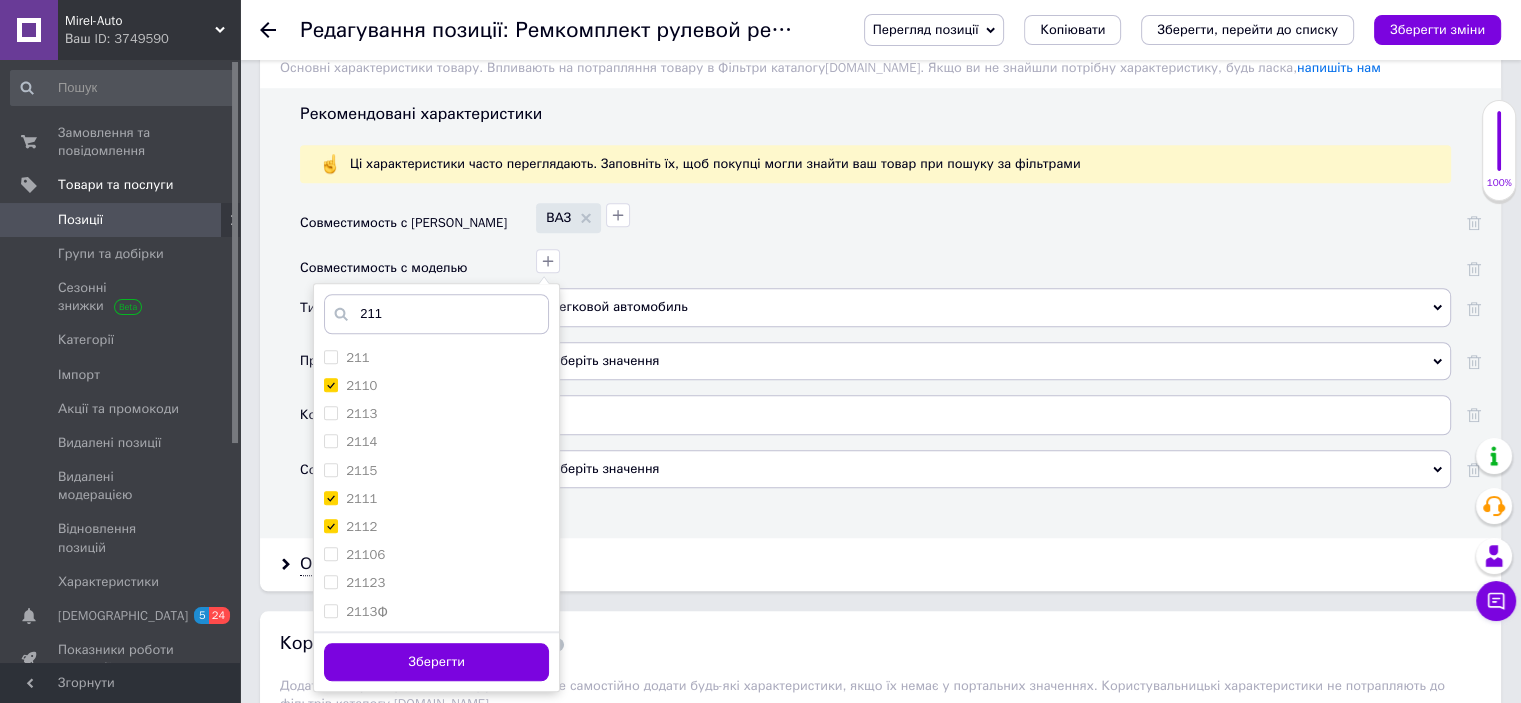 scroll, scrollTop: 1700, scrollLeft: 0, axis: vertical 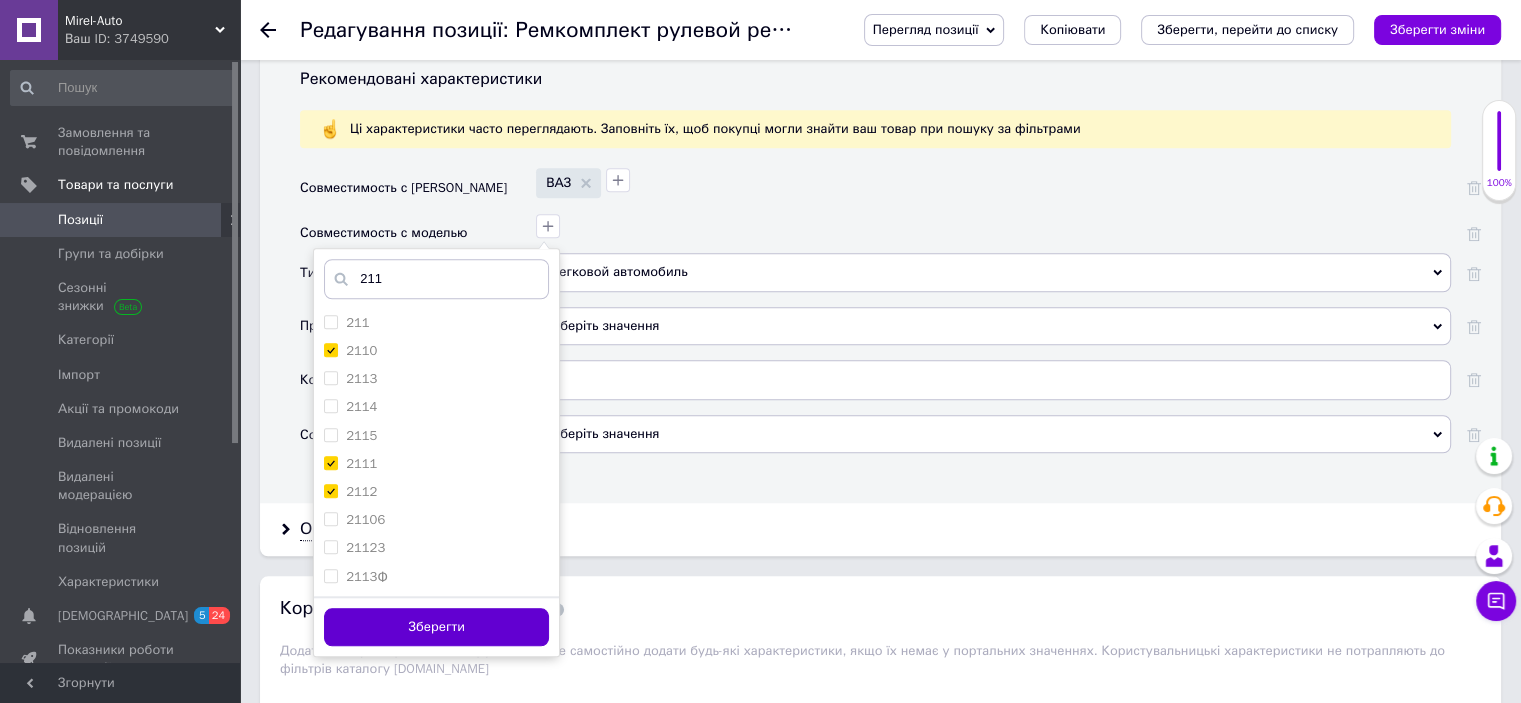 click on "Зберегти" at bounding box center (436, 627) 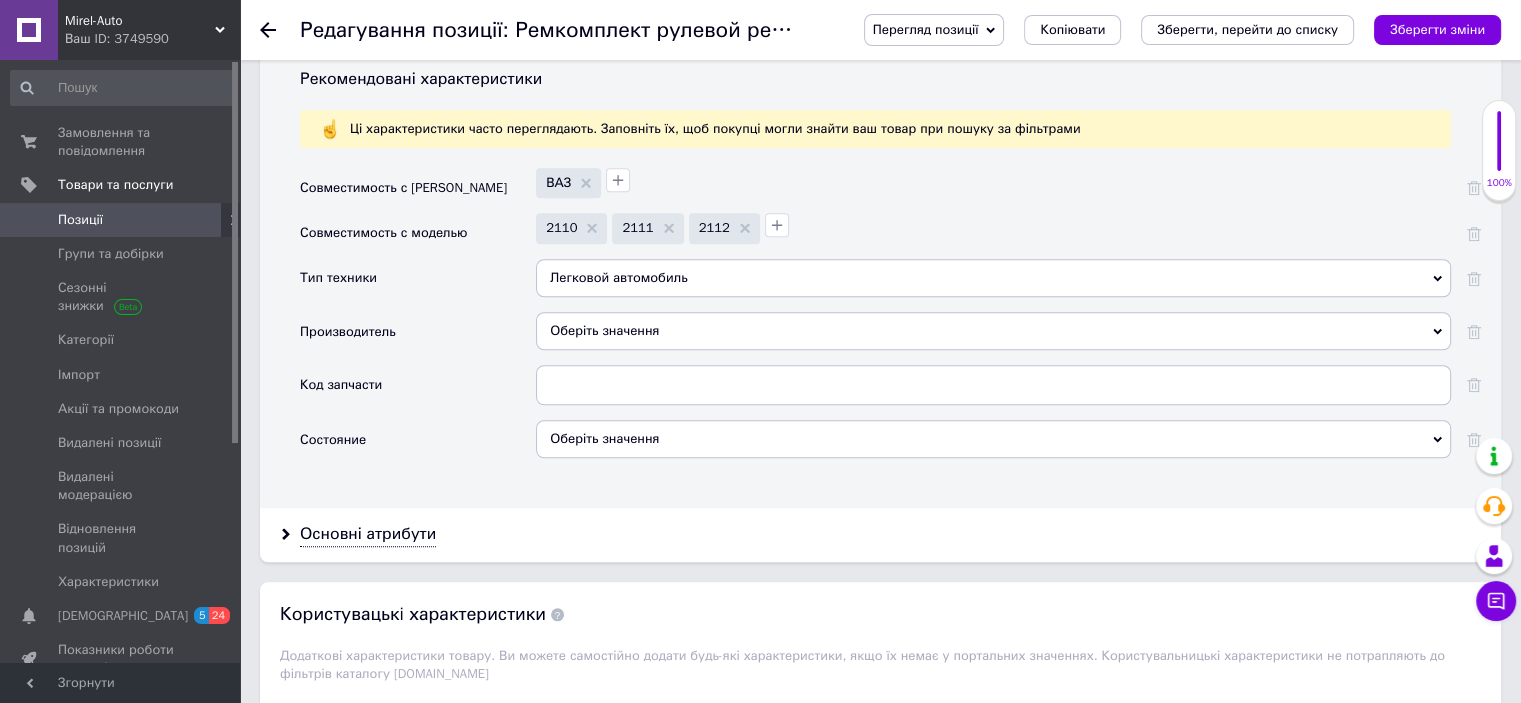 click on "Оберіть значення" at bounding box center (993, 331) 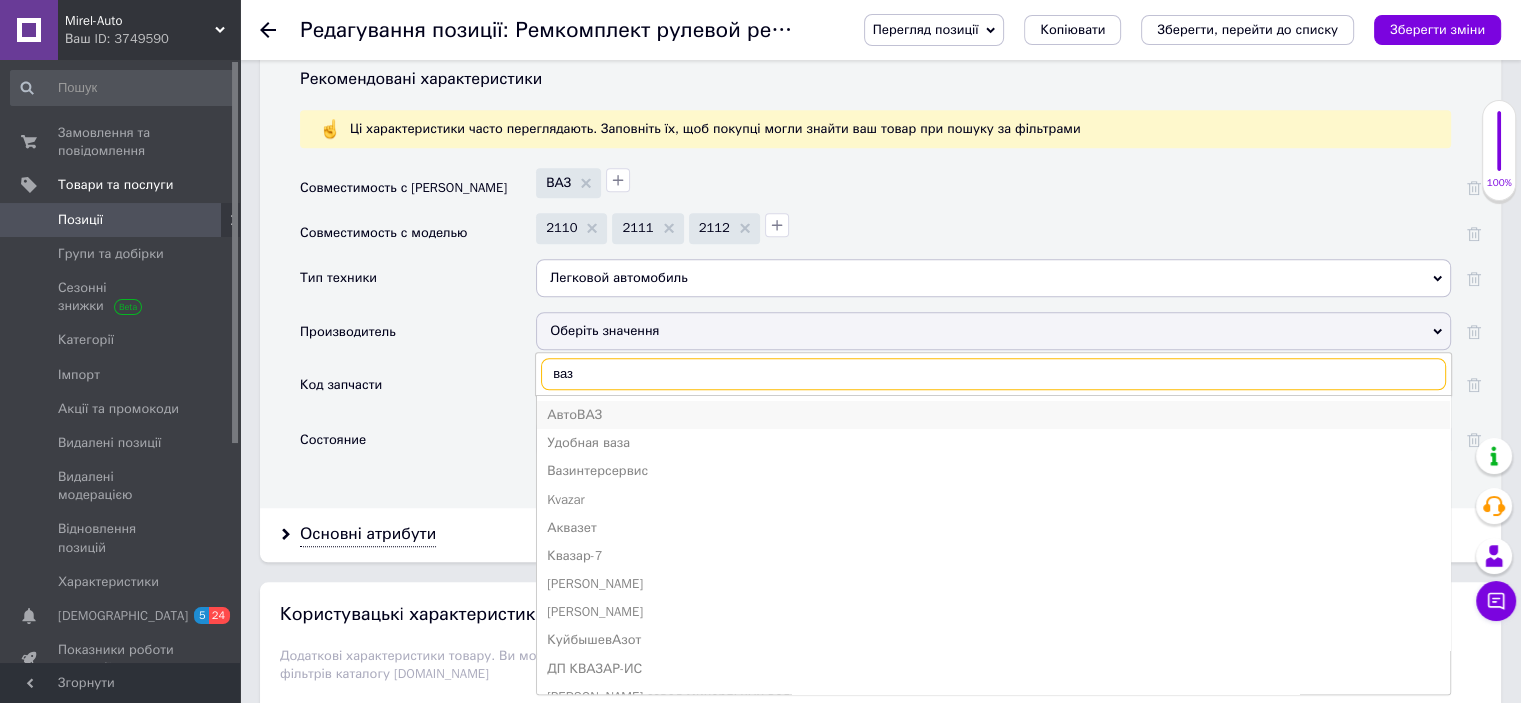type on "ваз" 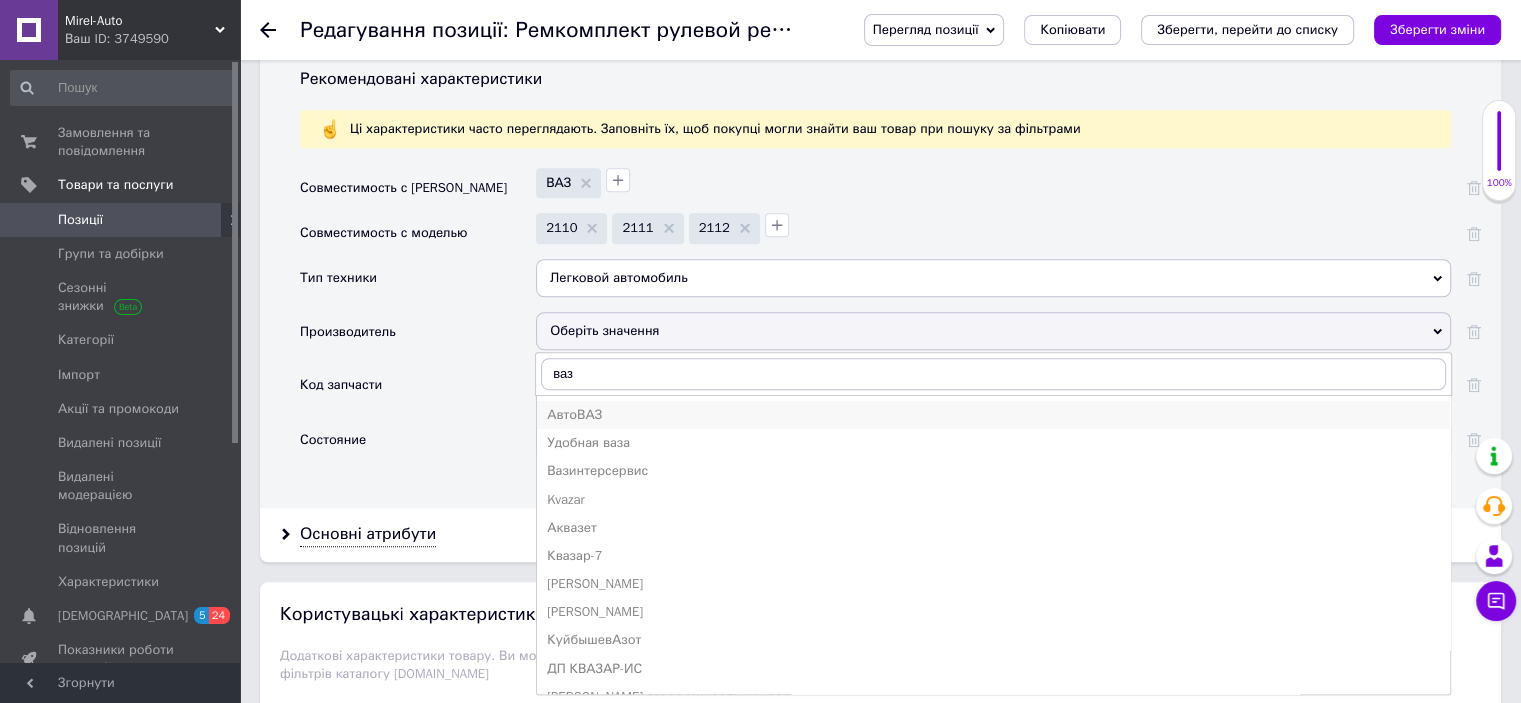click on "АвтоВАЗ" at bounding box center (993, 415) 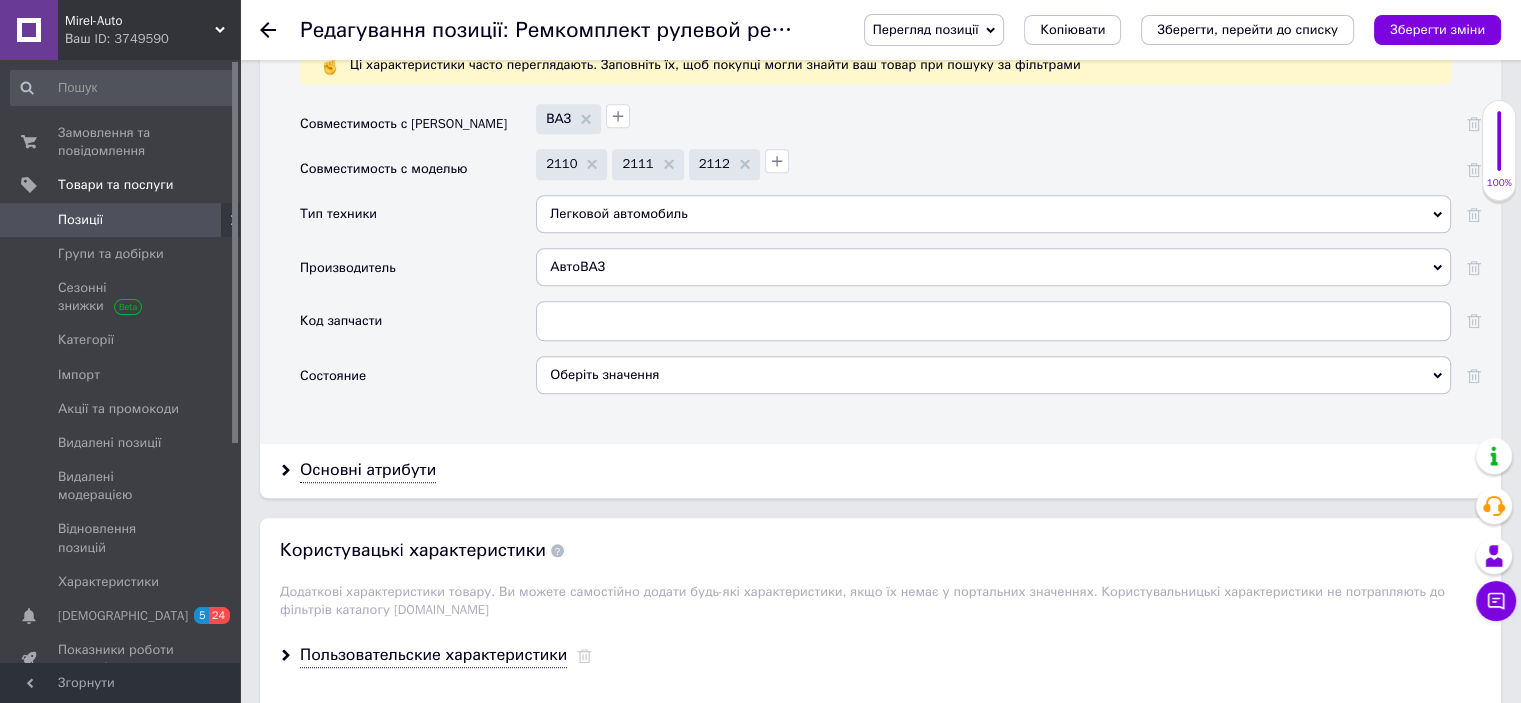 scroll, scrollTop: 1800, scrollLeft: 0, axis: vertical 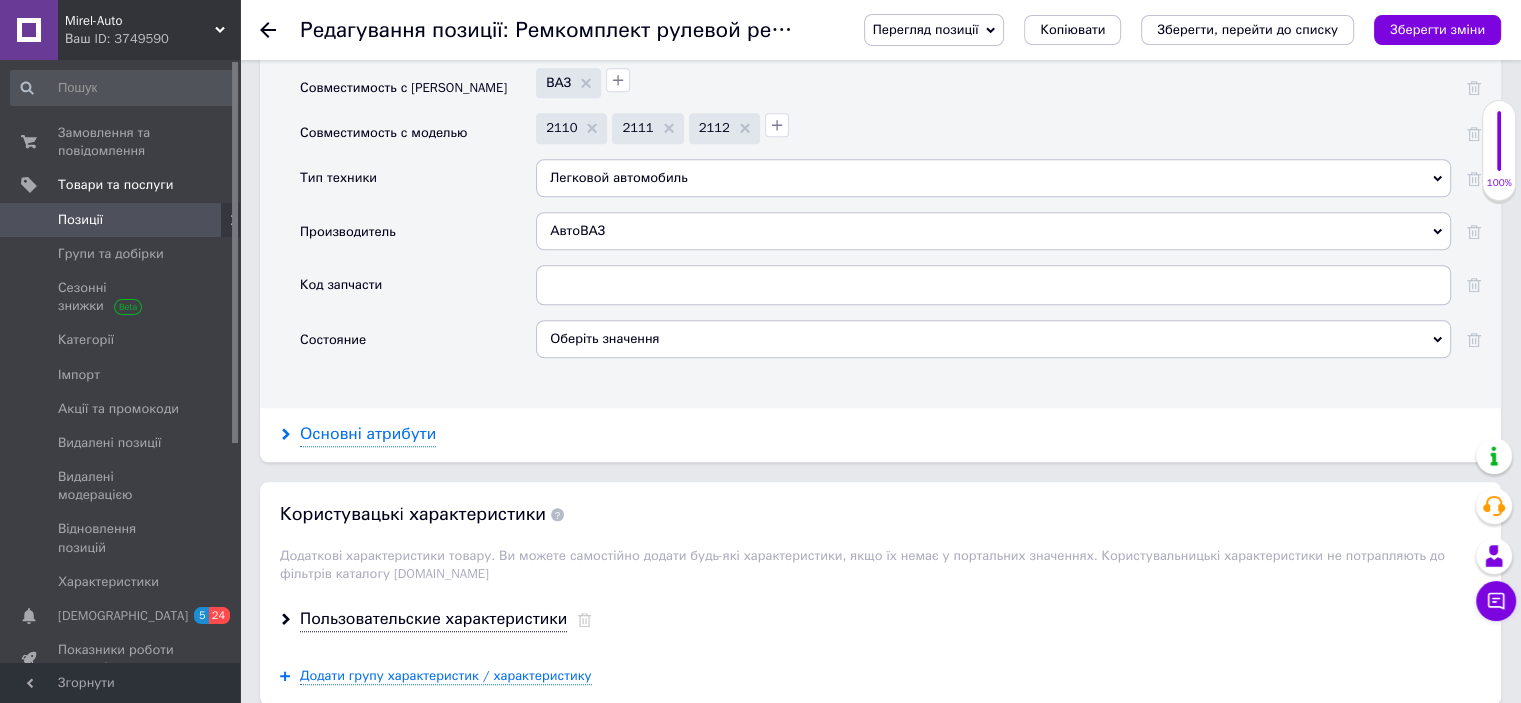 click on "Основні атрибути" at bounding box center (368, 434) 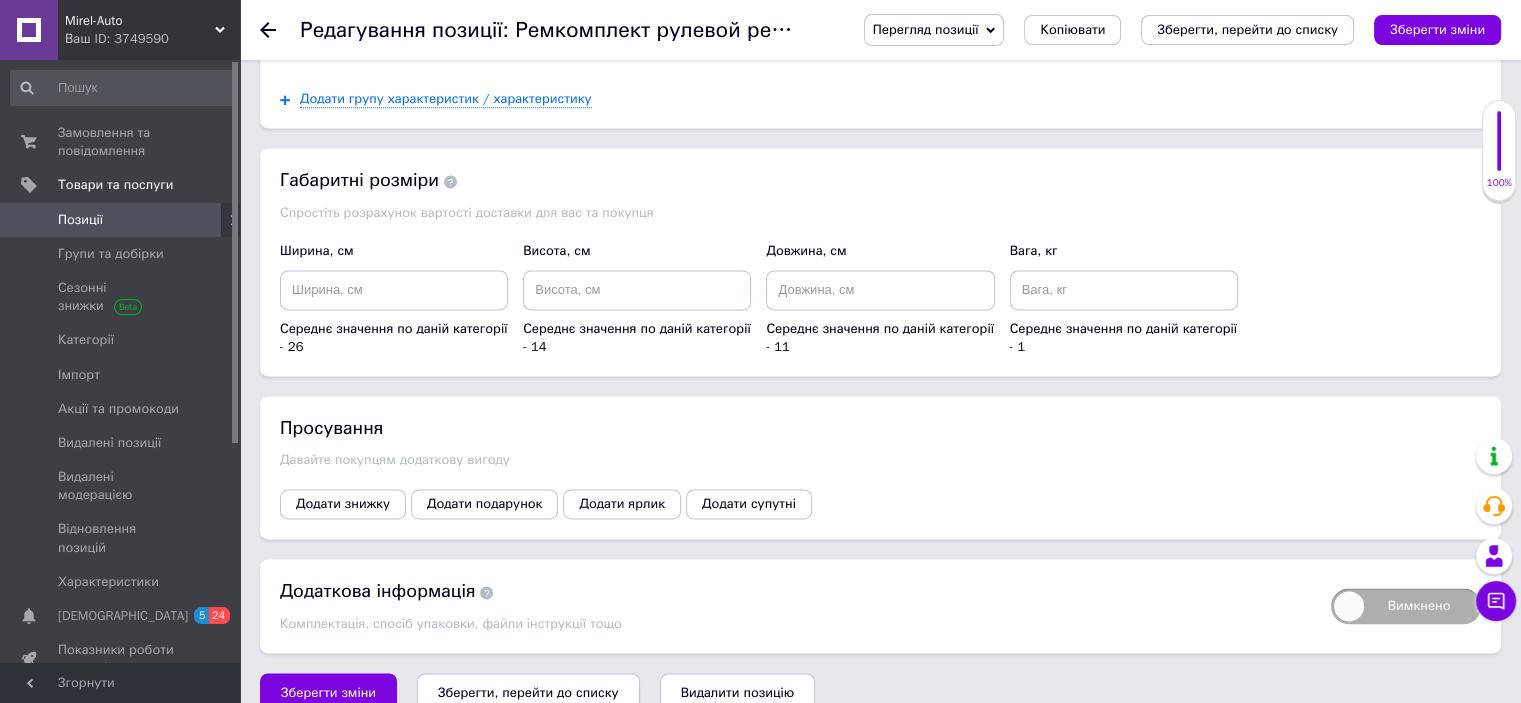 scroll, scrollTop: 2744, scrollLeft: 0, axis: vertical 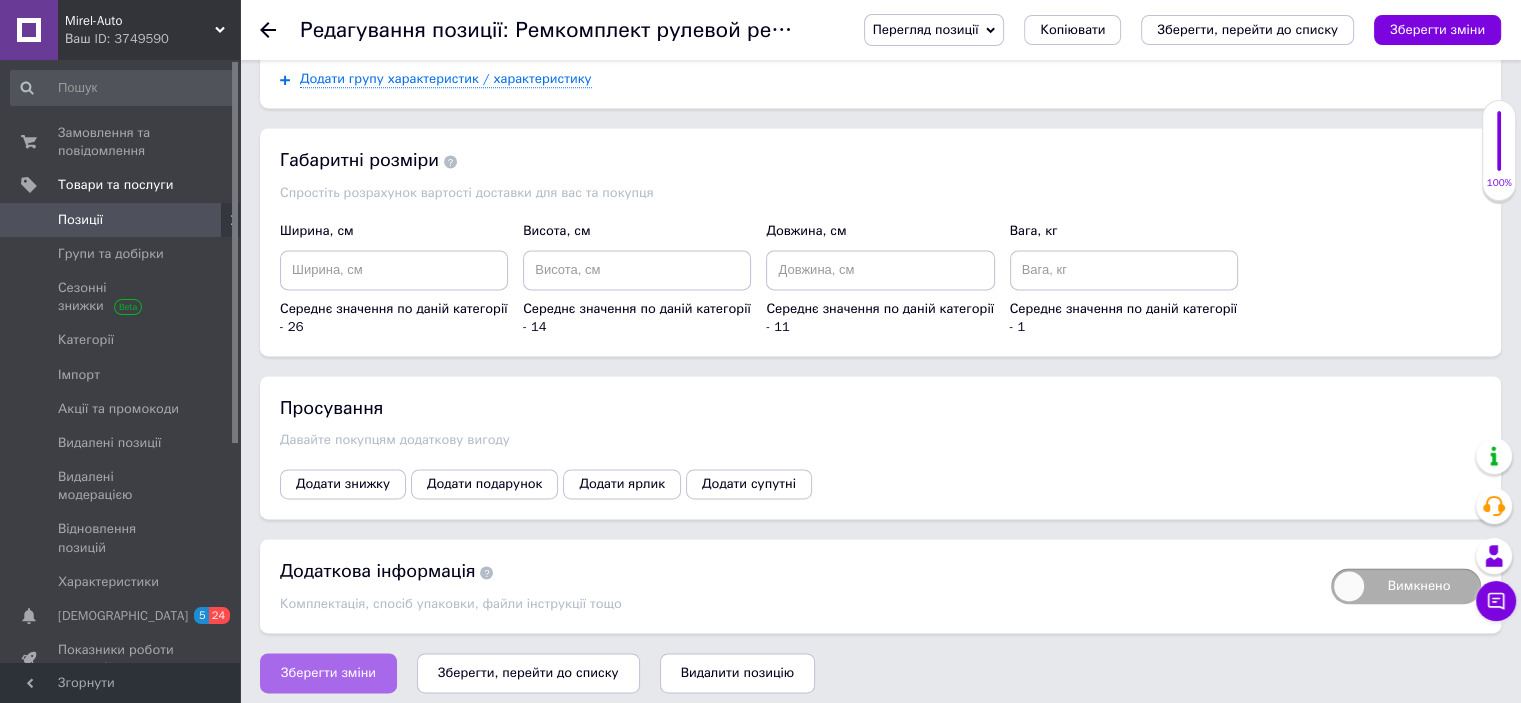 click on "Зберегти зміни" at bounding box center [328, 673] 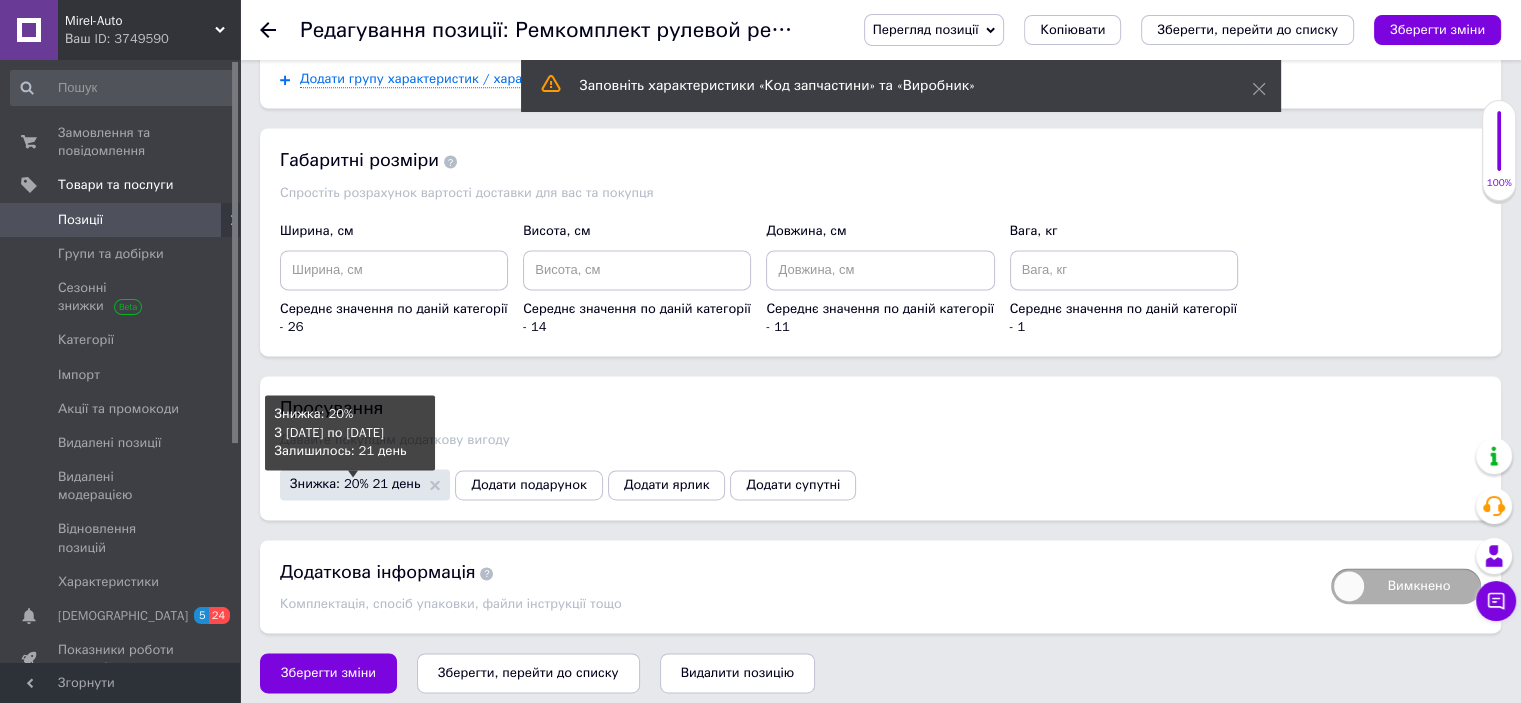 click on "Знижка: 20% 21 день" at bounding box center (355, 483) 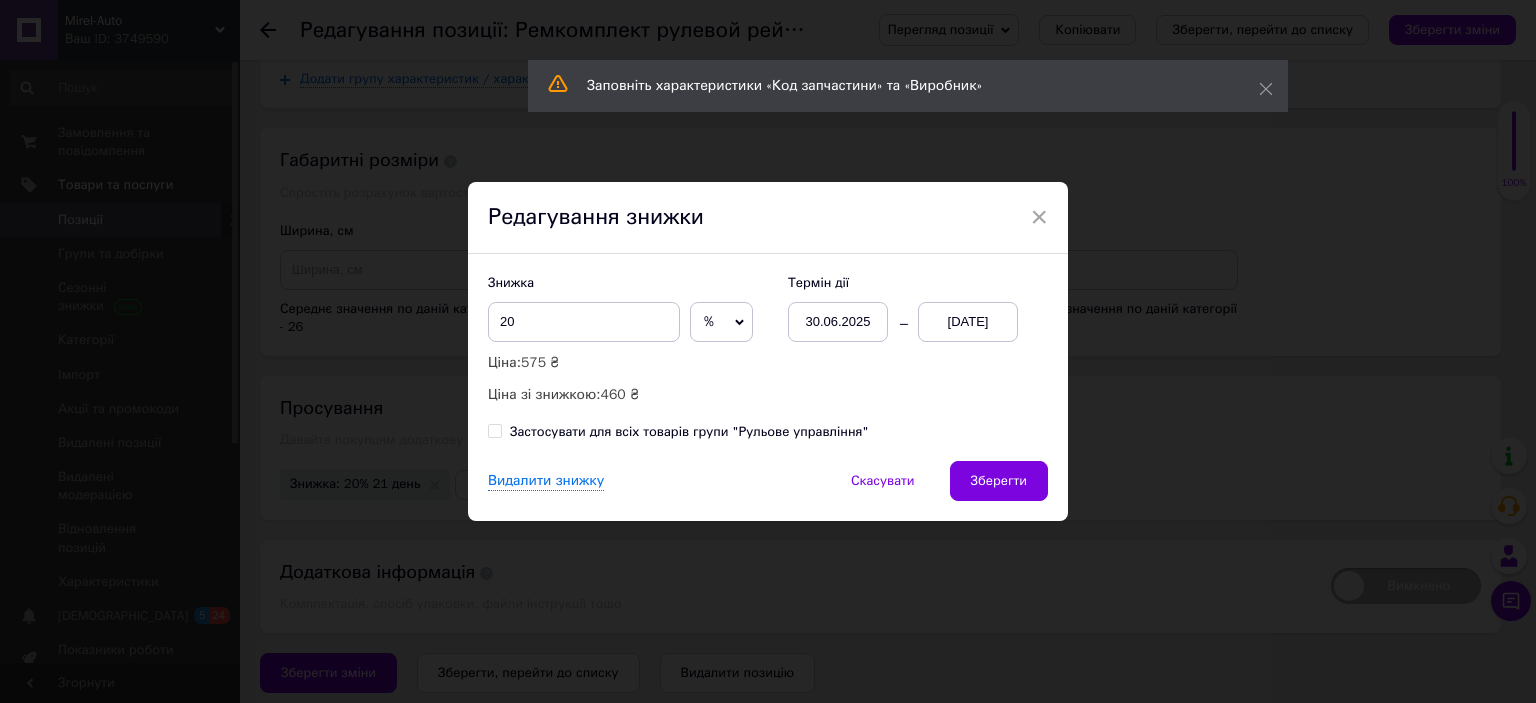 click on "Застосувати для всіх товарів групи "Рульове управління"" at bounding box center (494, 430) 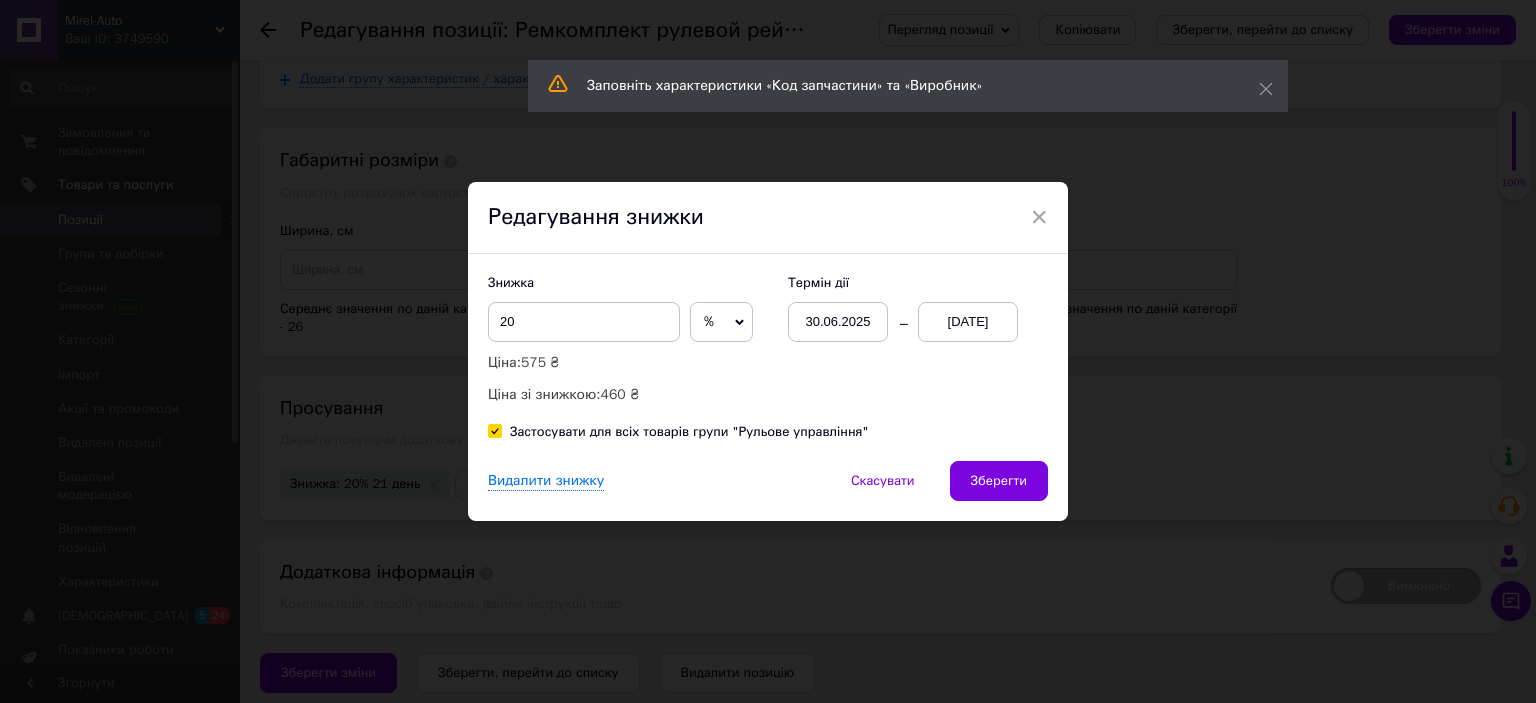 checkbox on "true" 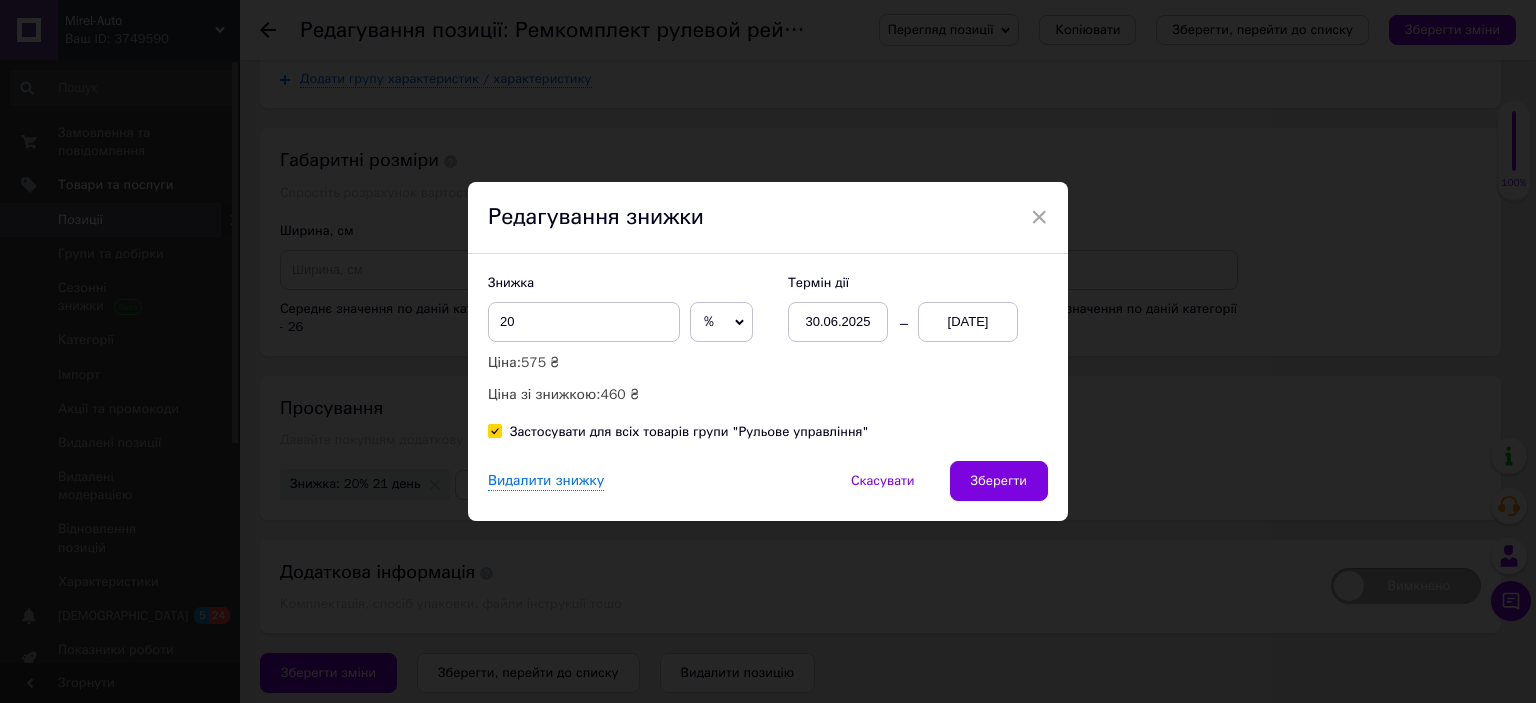 click on "[DATE]" at bounding box center [968, 322] 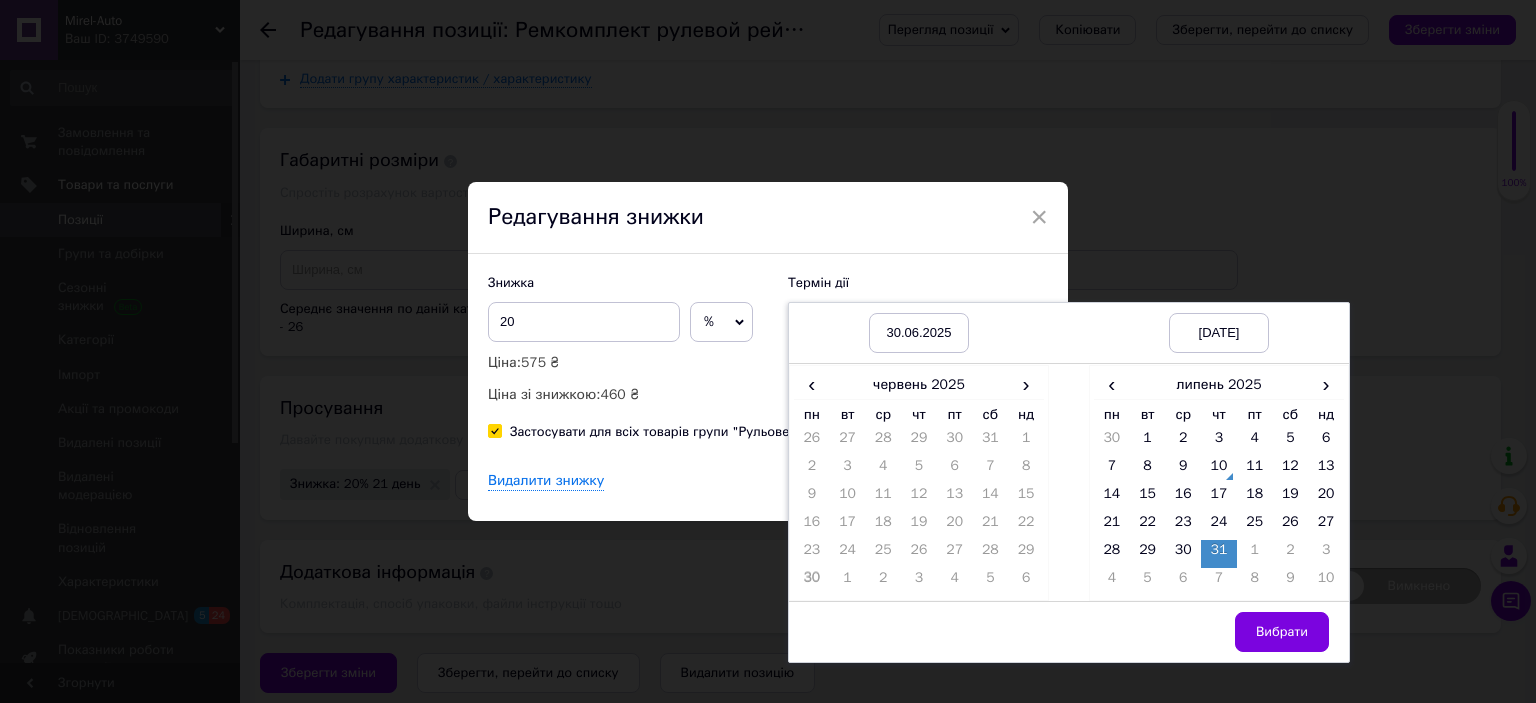 drag, startPoint x: 1258, startPoint y: 627, endPoint x: 1250, endPoint y: 619, distance: 11.313708 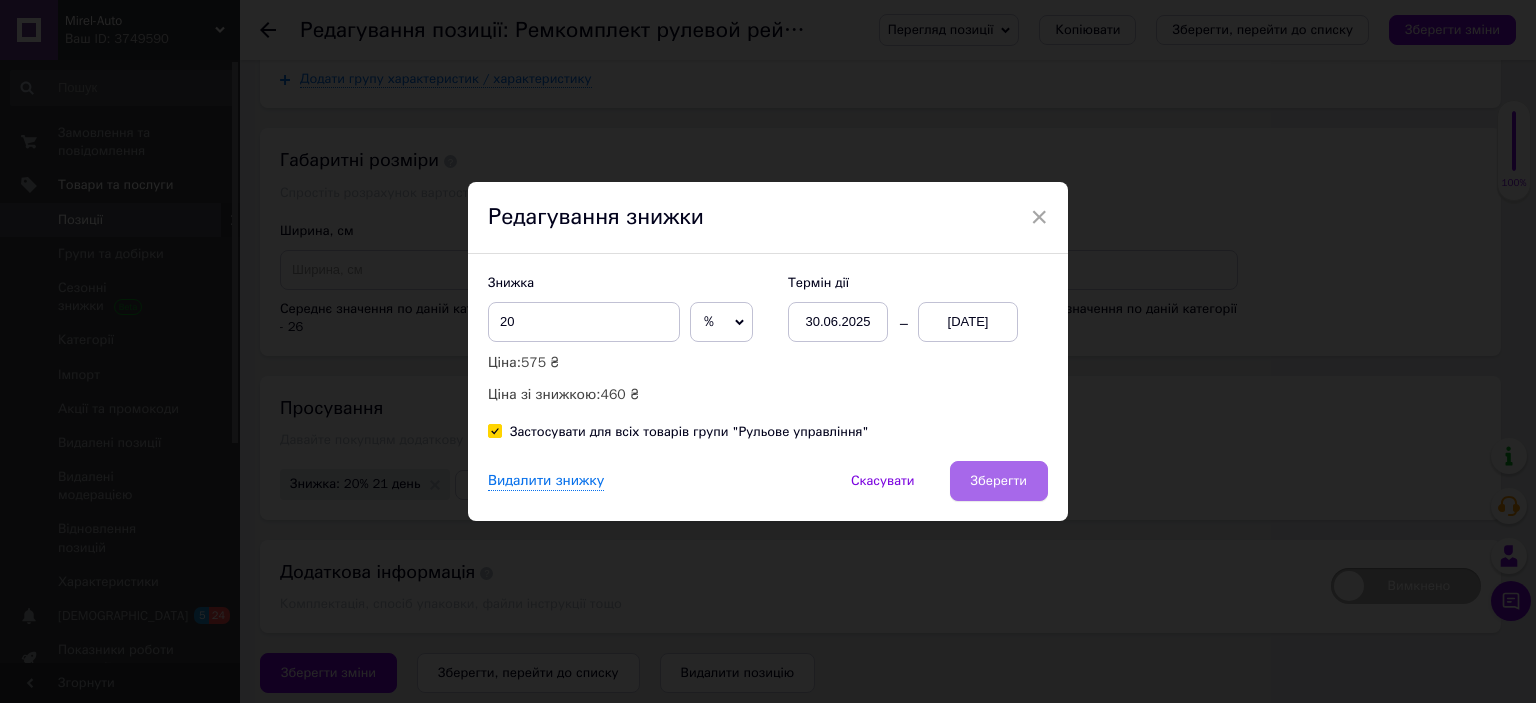 click on "Зберегти" at bounding box center (999, 481) 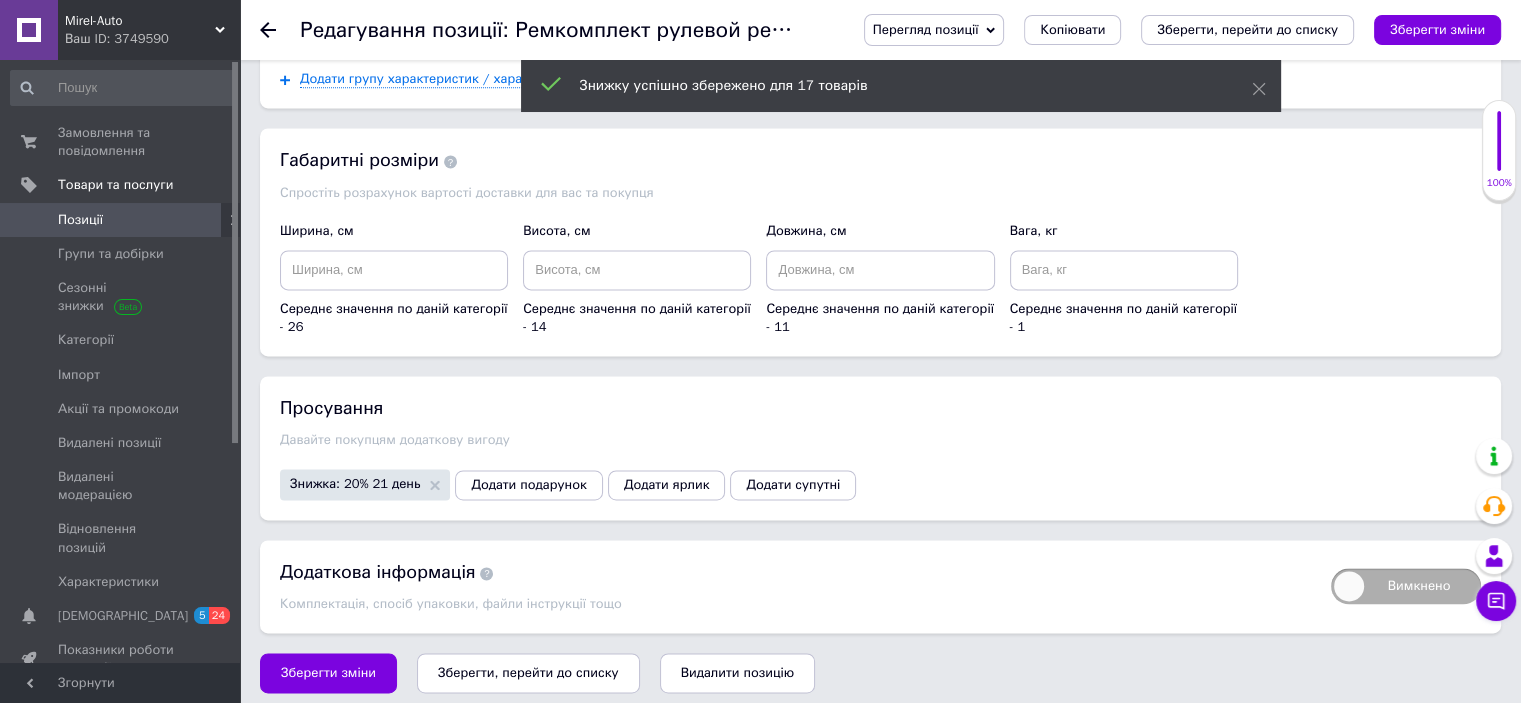 click 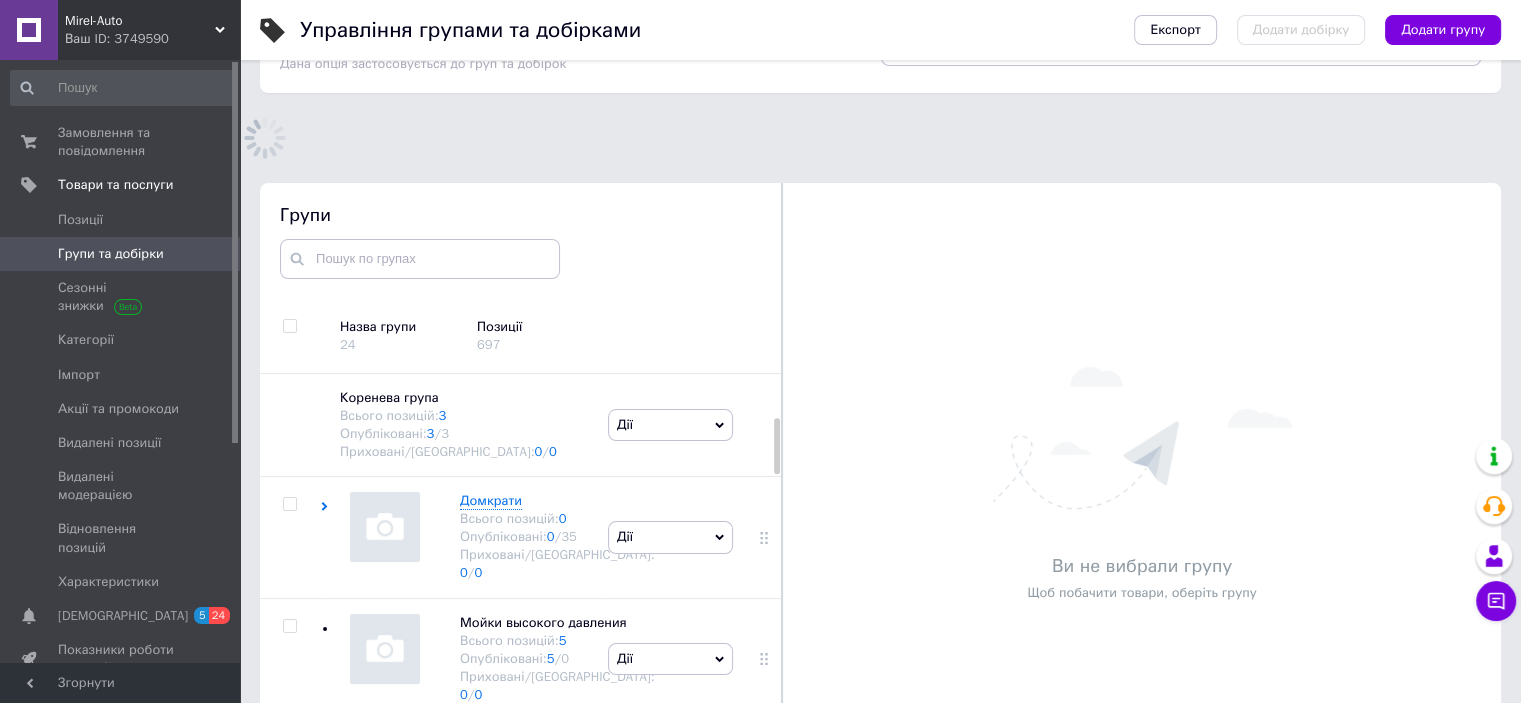 scroll, scrollTop: 183, scrollLeft: 0, axis: vertical 